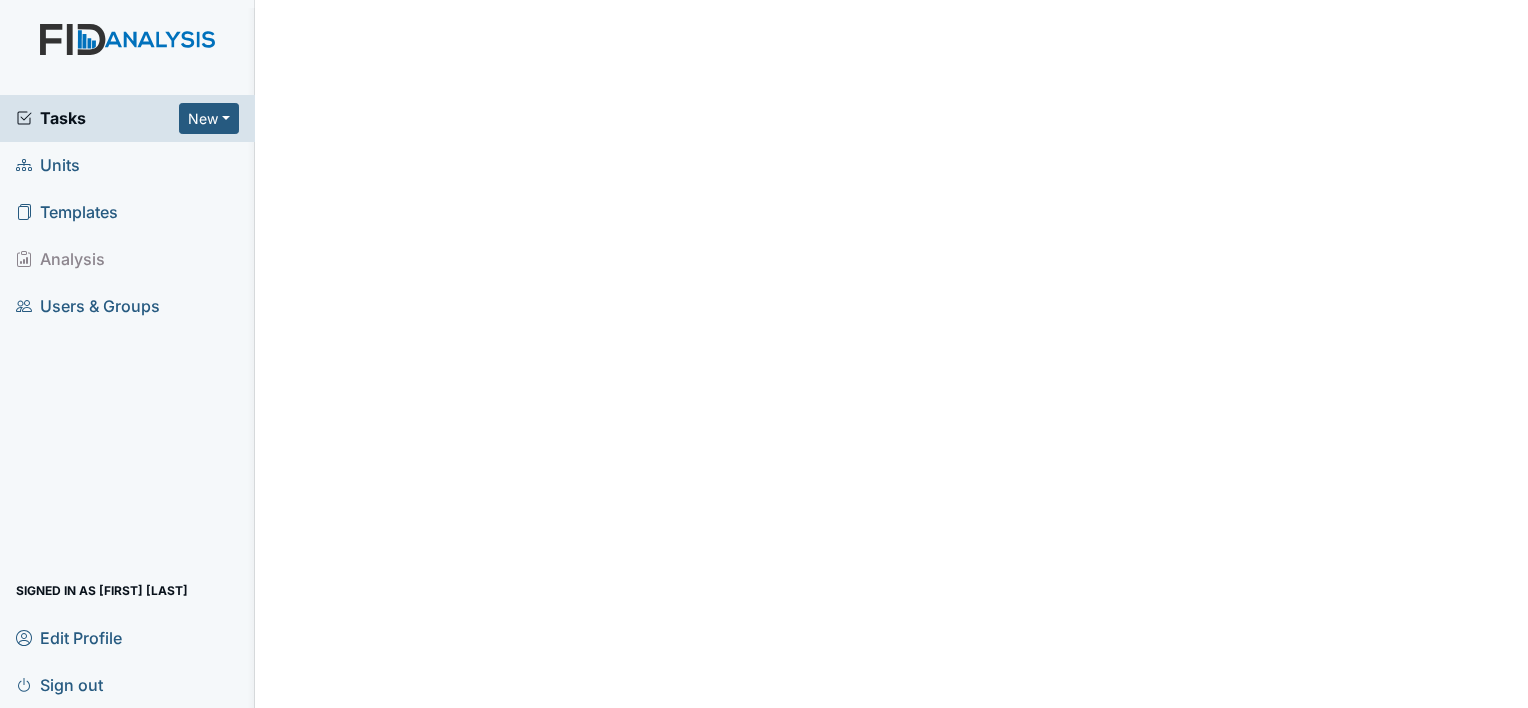 scroll, scrollTop: 0, scrollLeft: 0, axis: both 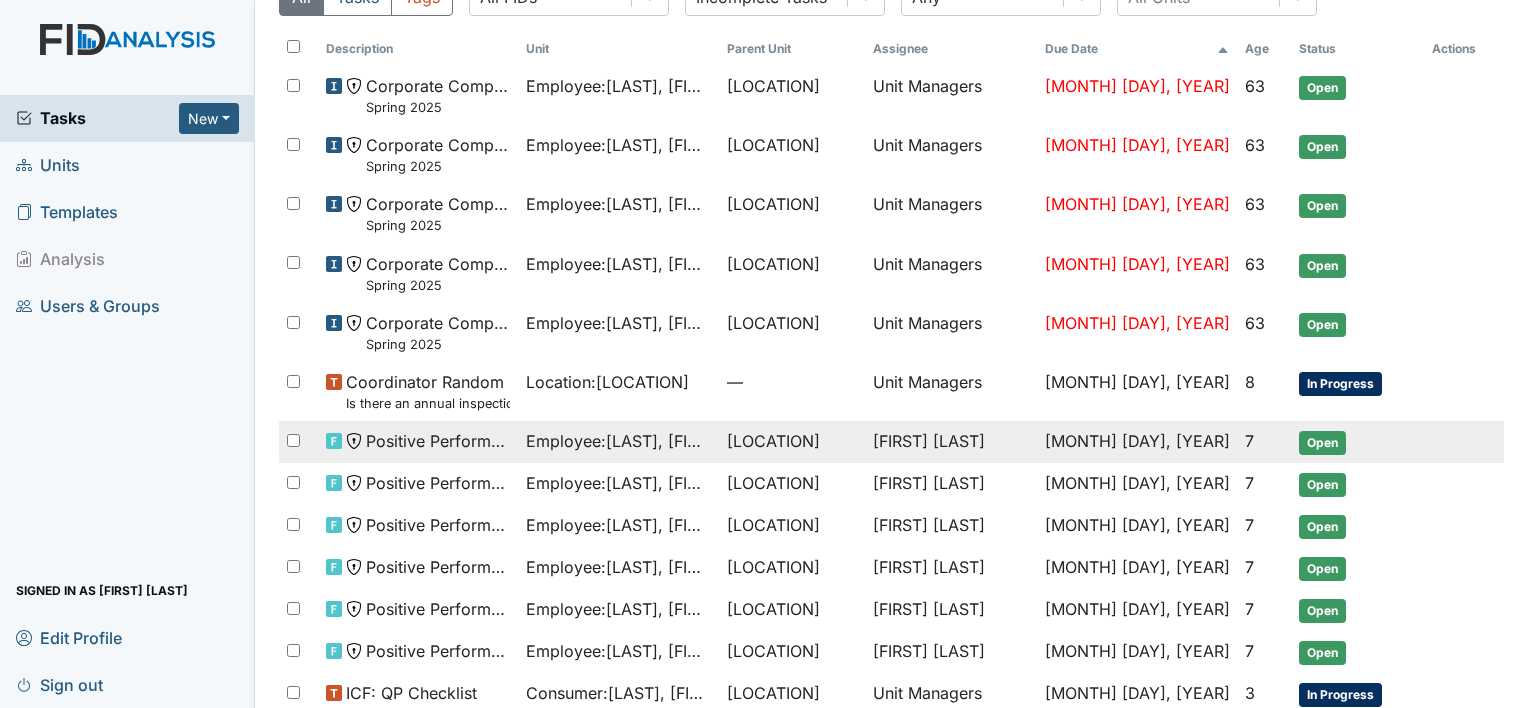 click on "Employee :  Johnson, Johnnie" at bounding box center [618, 95] 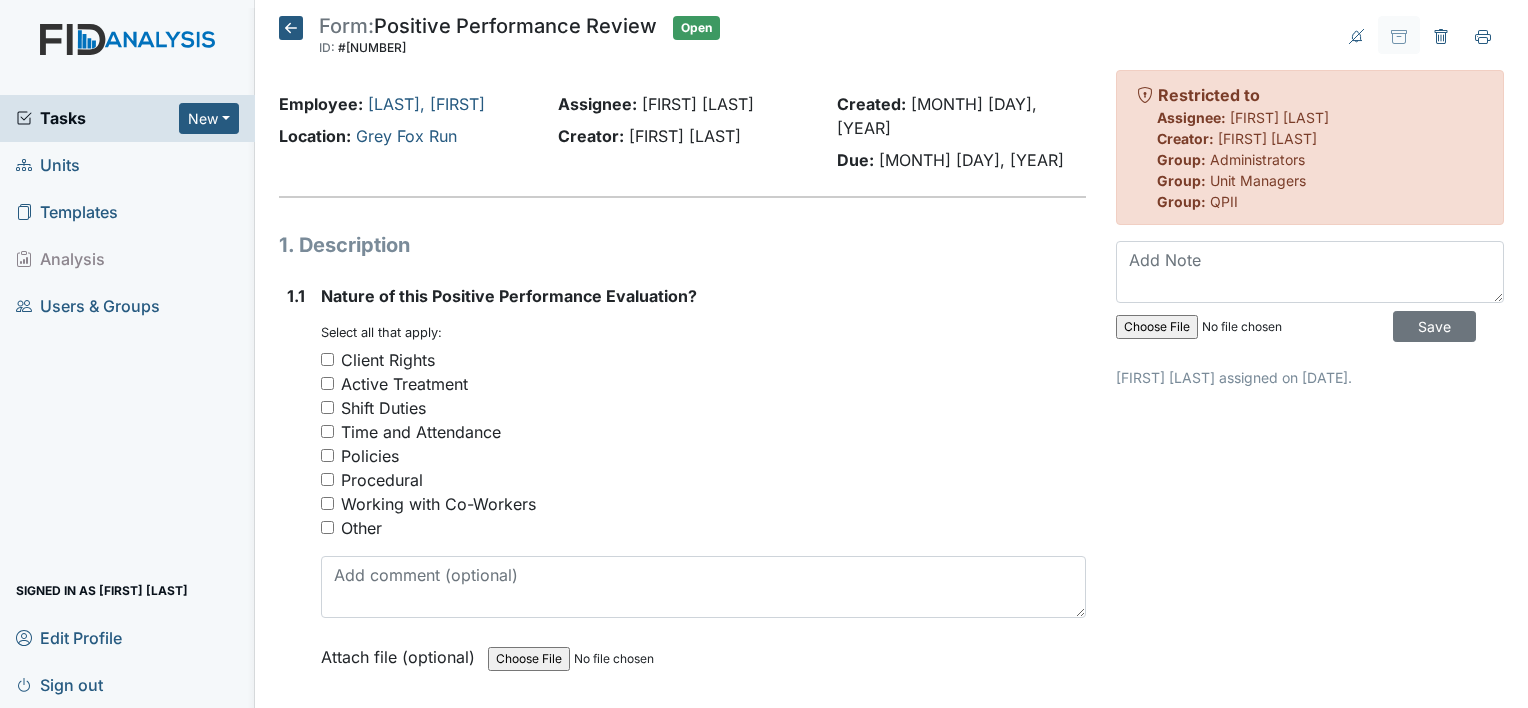 scroll, scrollTop: 0, scrollLeft: 0, axis: both 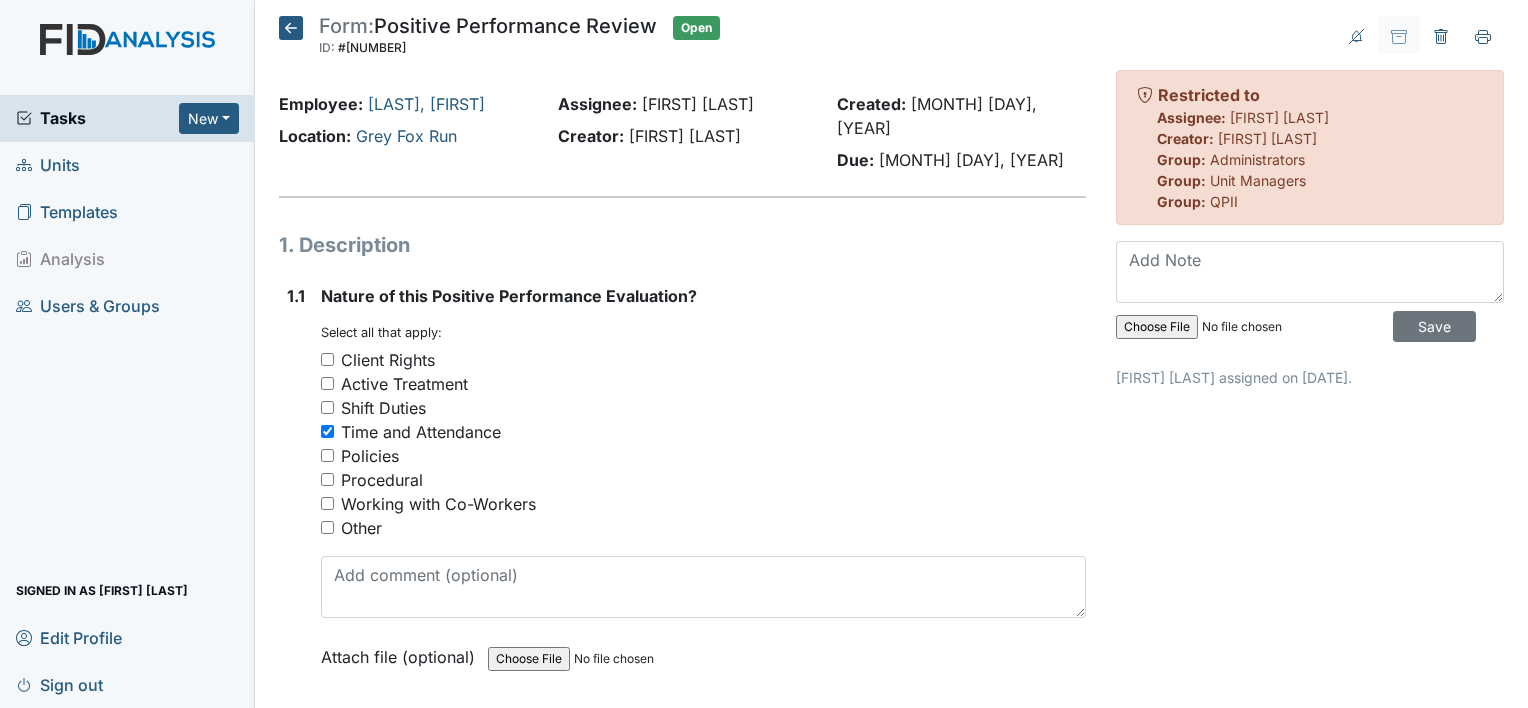 click on "Policies" at bounding box center [327, 455] 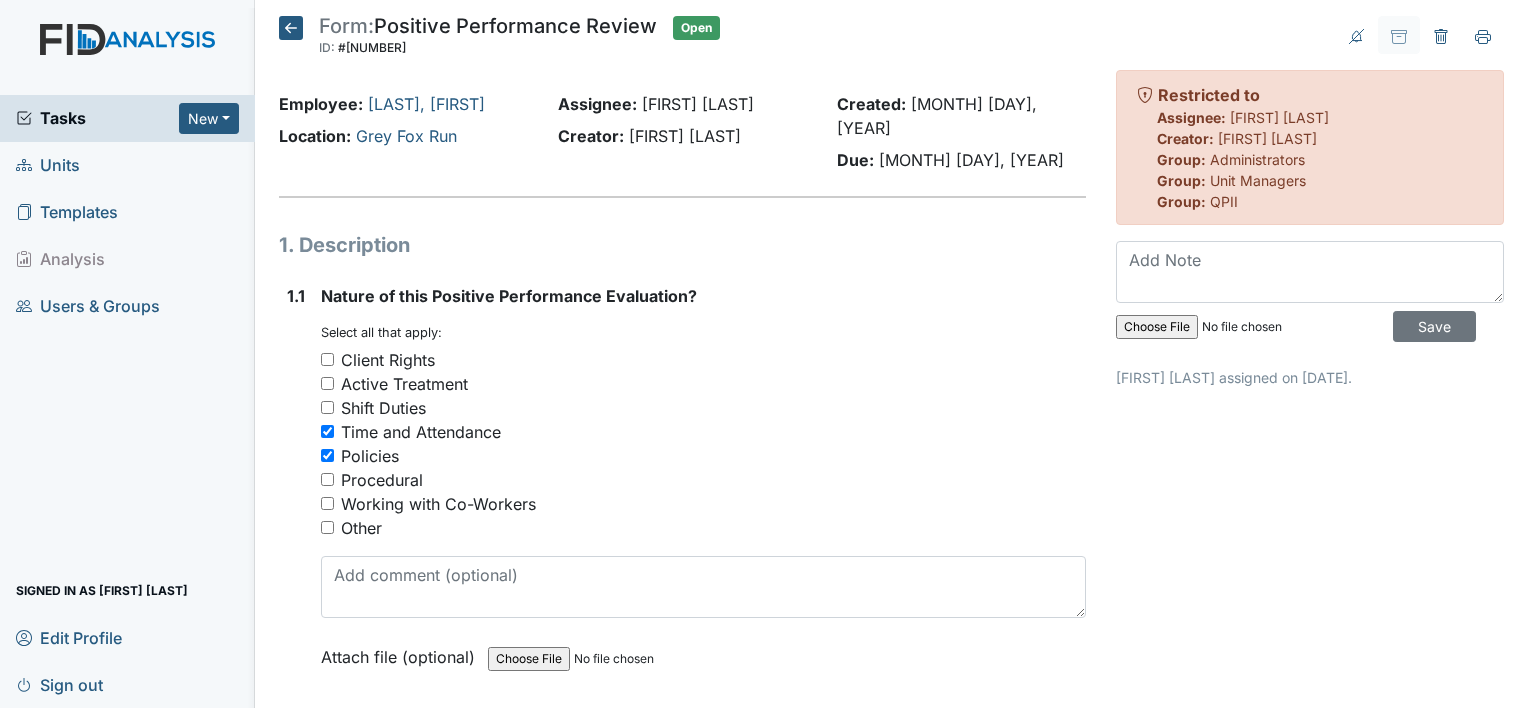 click on "Working with Co-Workers" at bounding box center (703, 504) 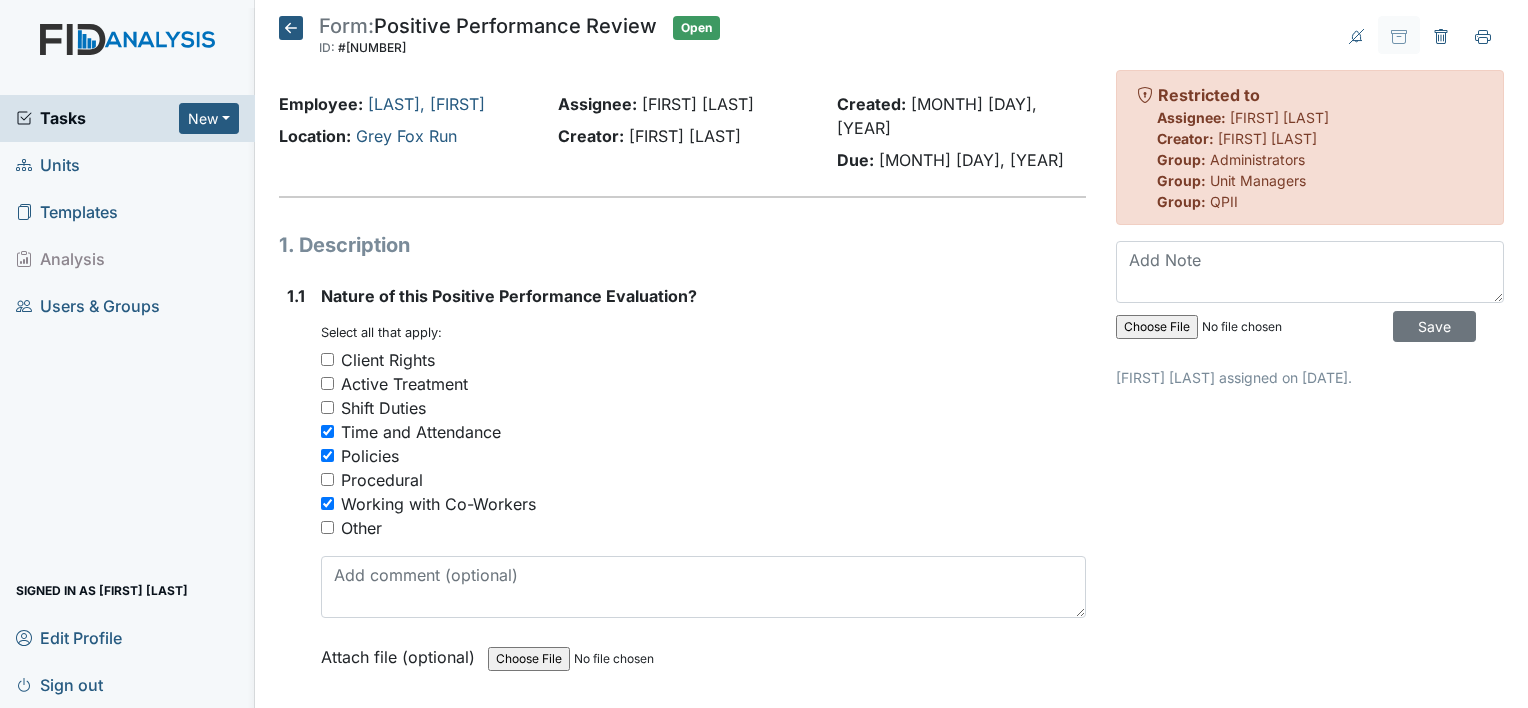 click on "Client Rights" at bounding box center [327, 359] 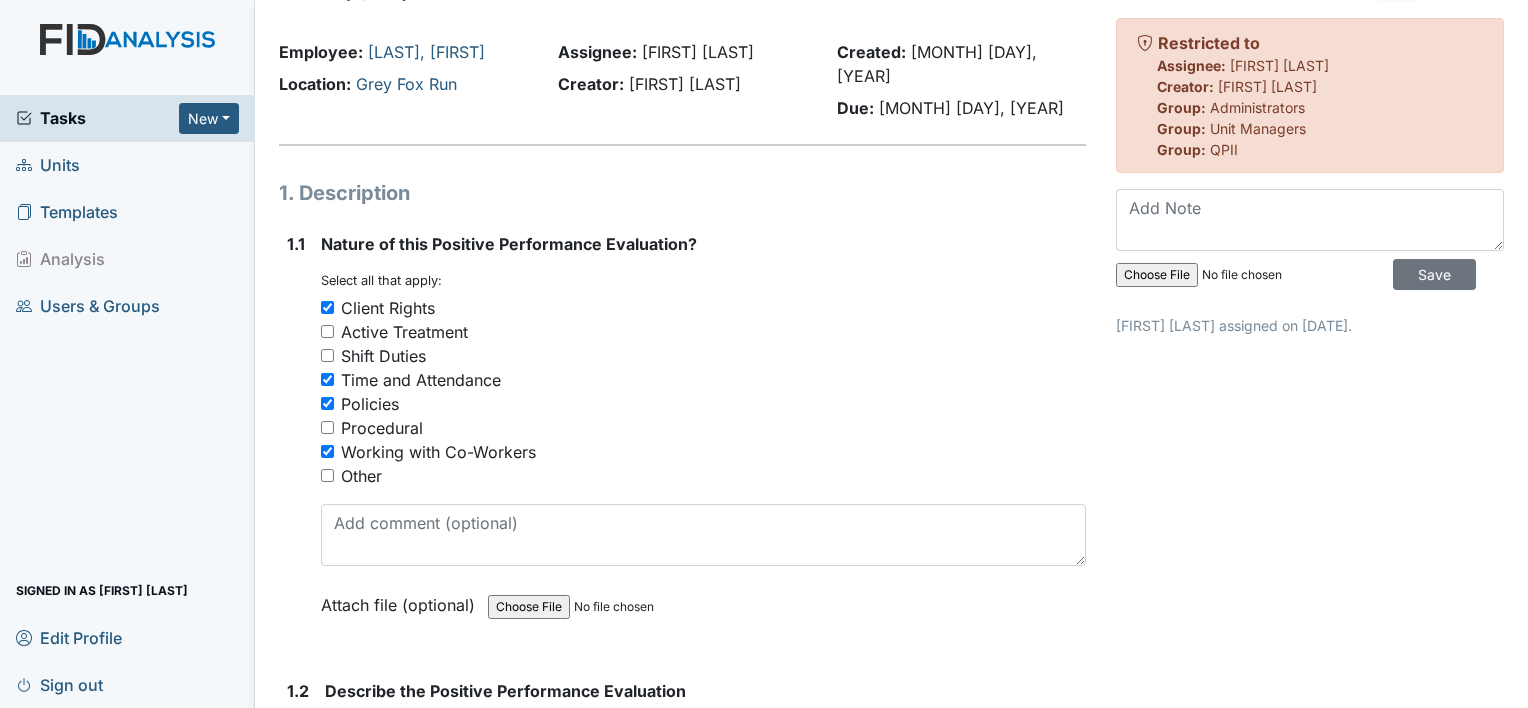 scroll, scrollTop: 100, scrollLeft: 0, axis: vertical 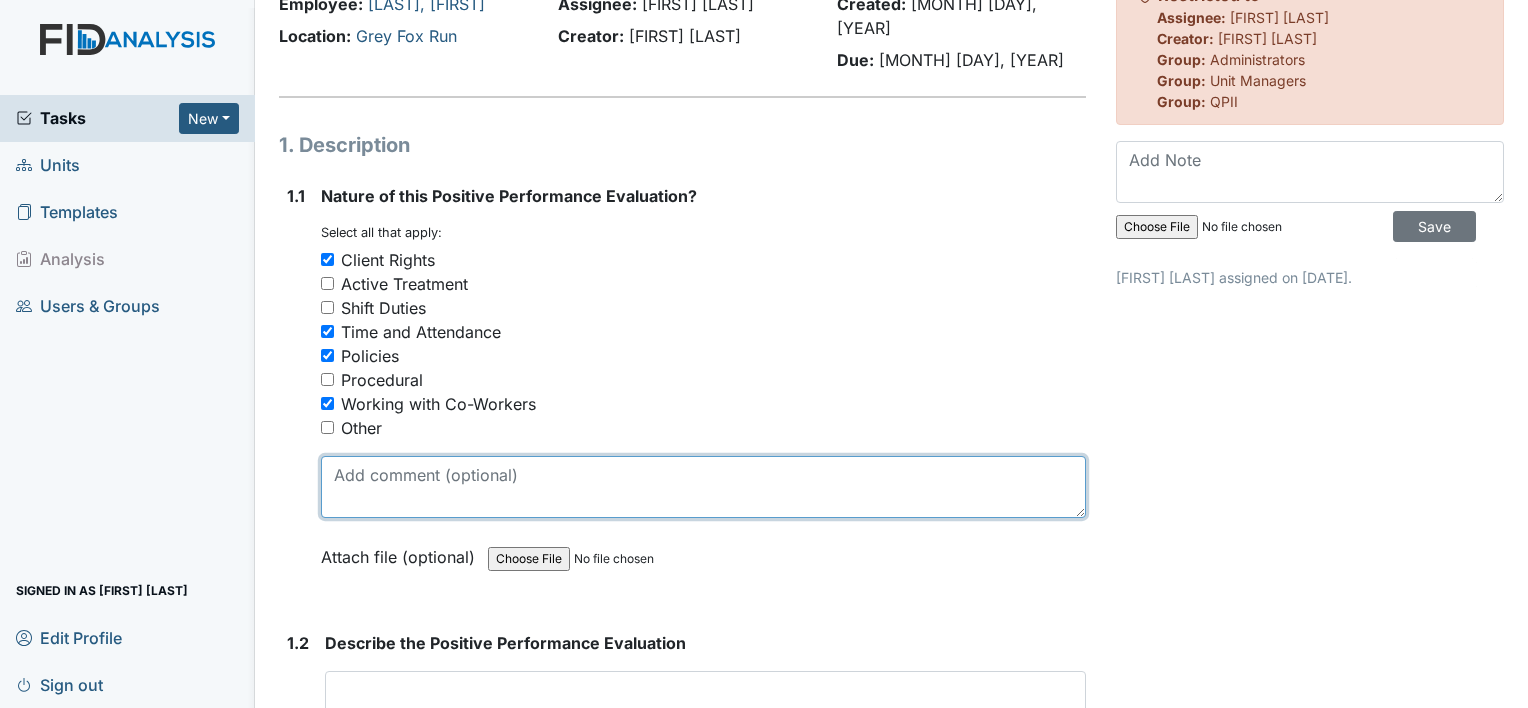click at bounding box center [703, 487] 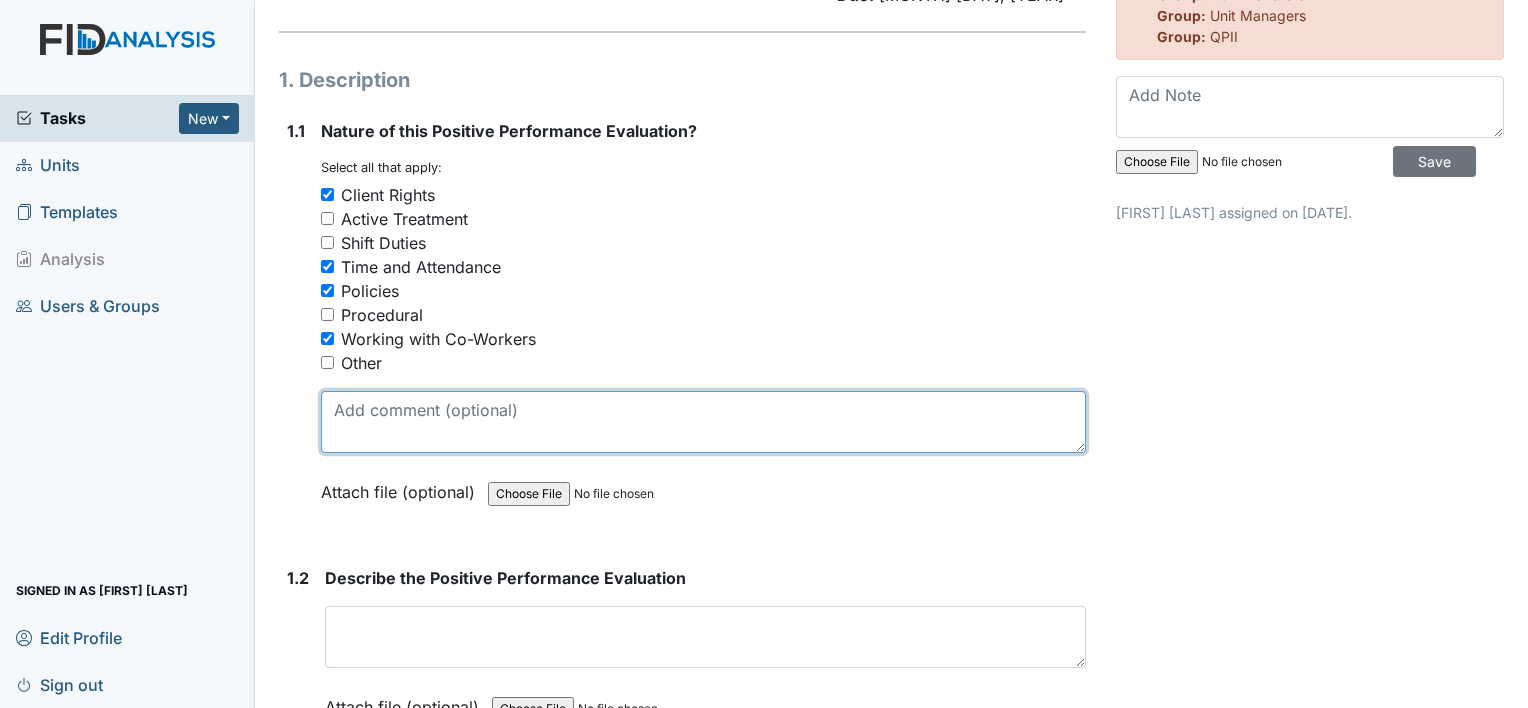 scroll, scrollTop: 200, scrollLeft: 0, axis: vertical 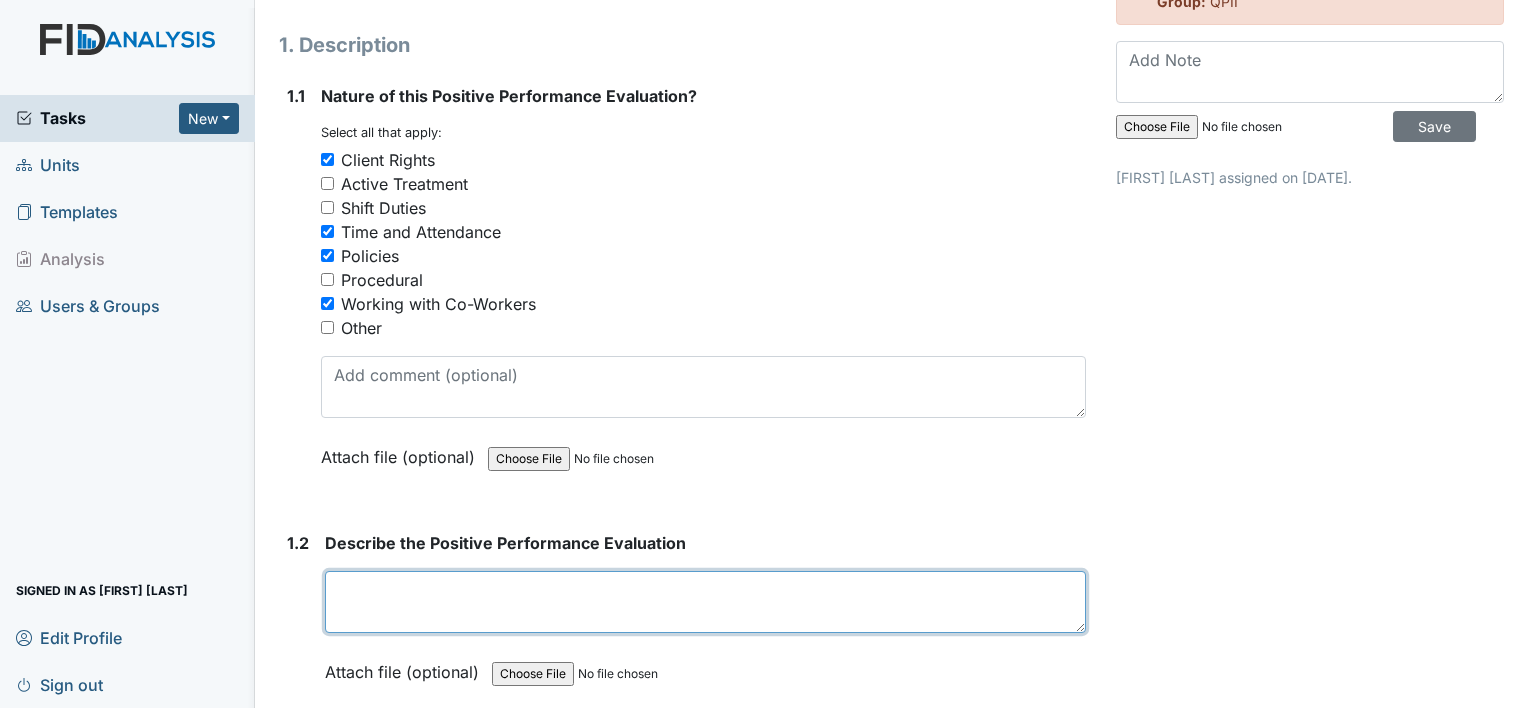 click at bounding box center [705, 602] 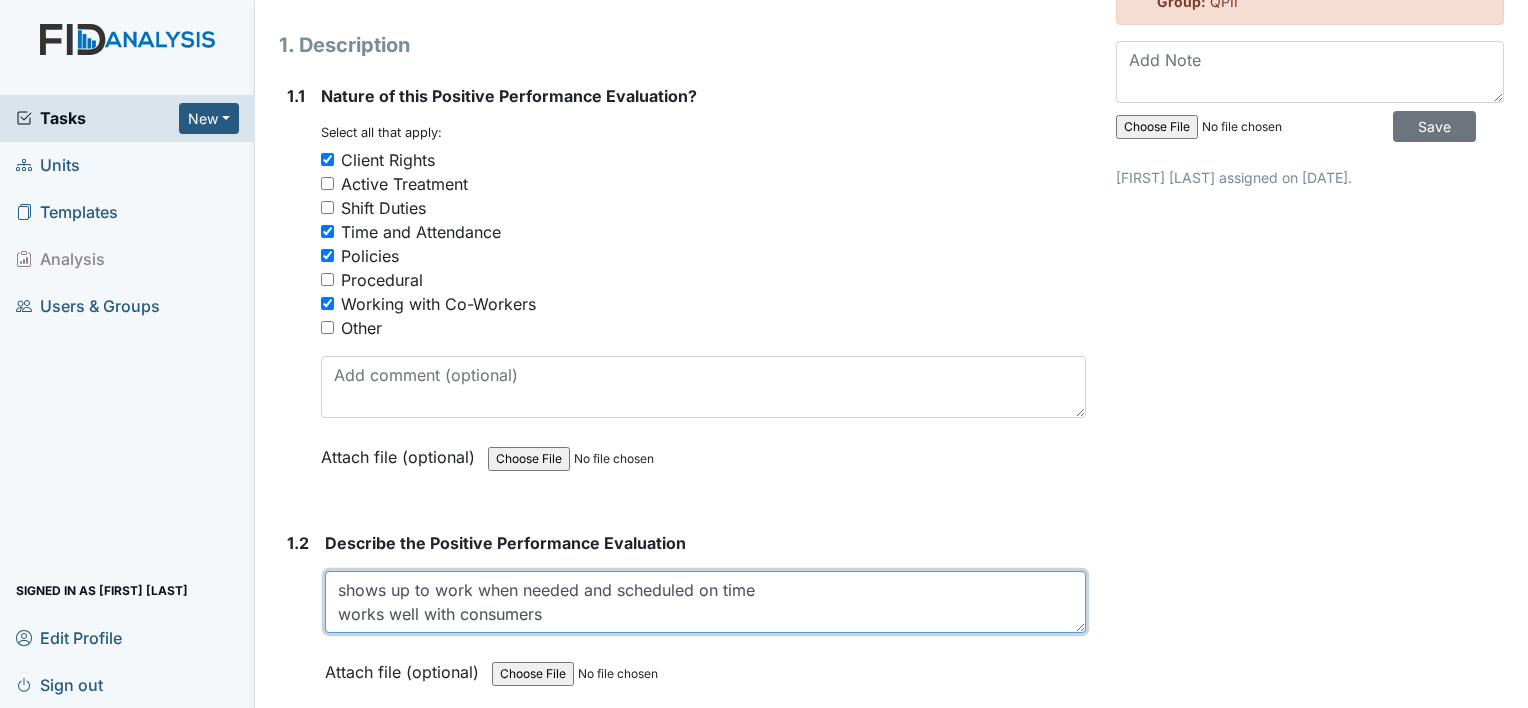 scroll, scrollTop: 0, scrollLeft: 0, axis: both 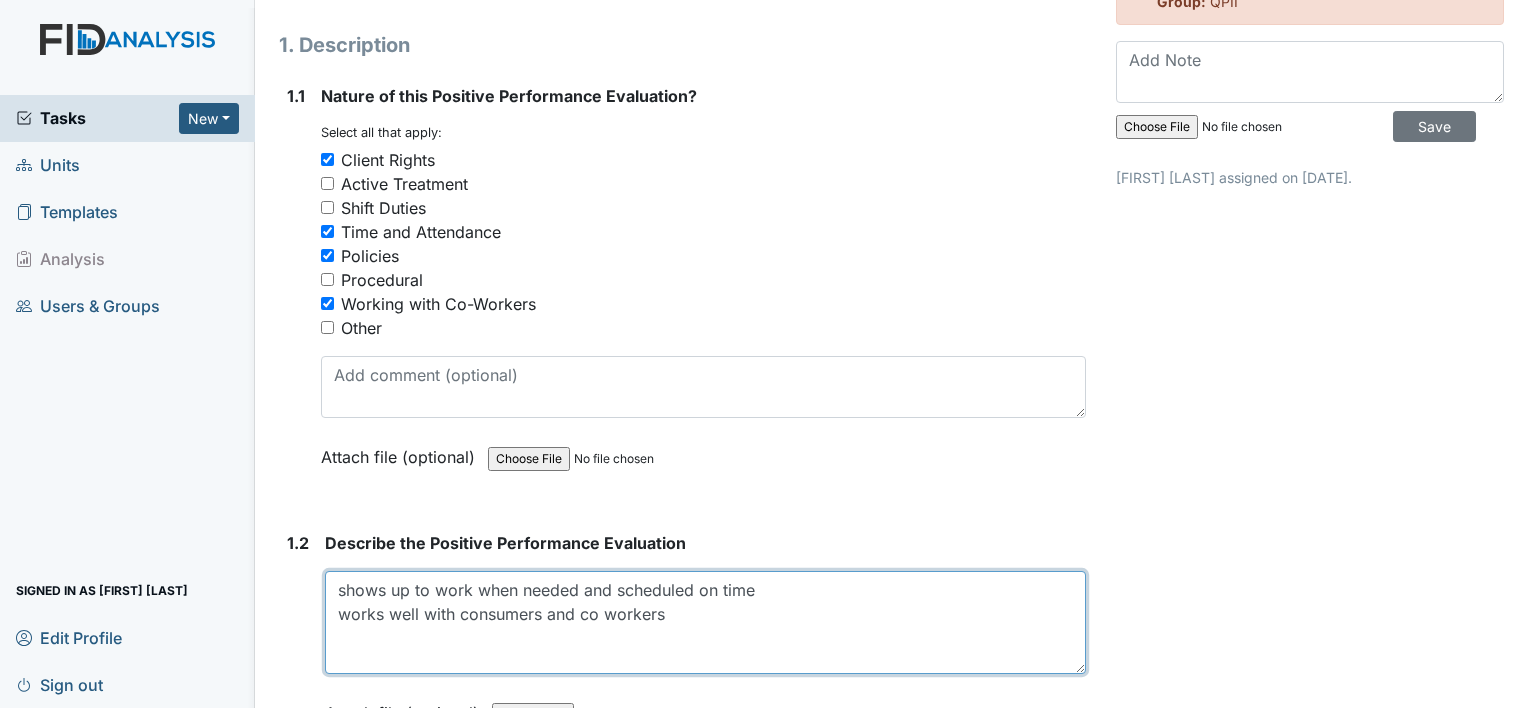 drag, startPoint x: 1068, startPoint y: 605, endPoint x: 1067, endPoint y: 647, distance: 42.0119 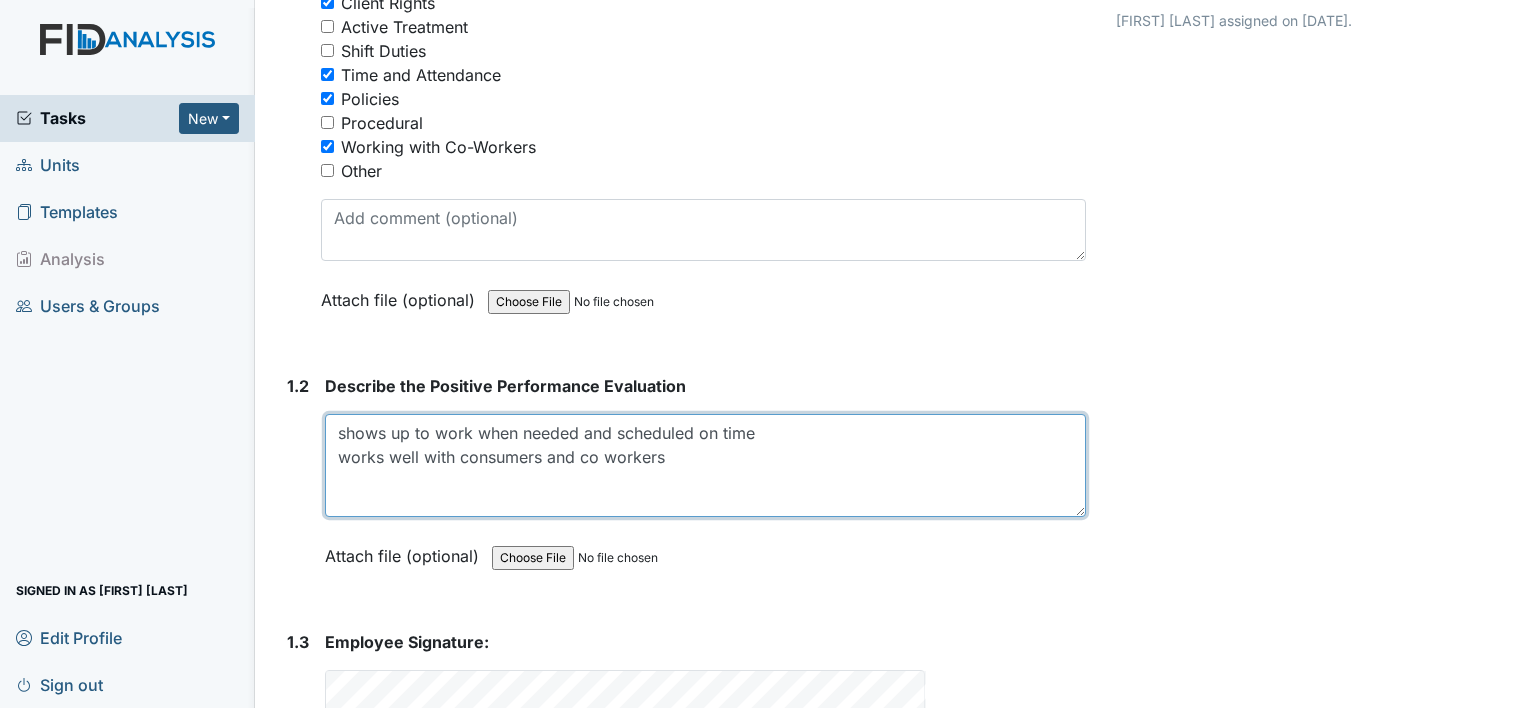 scroll, scrollTop: 512, scrollLeft: 0, axis: vertical 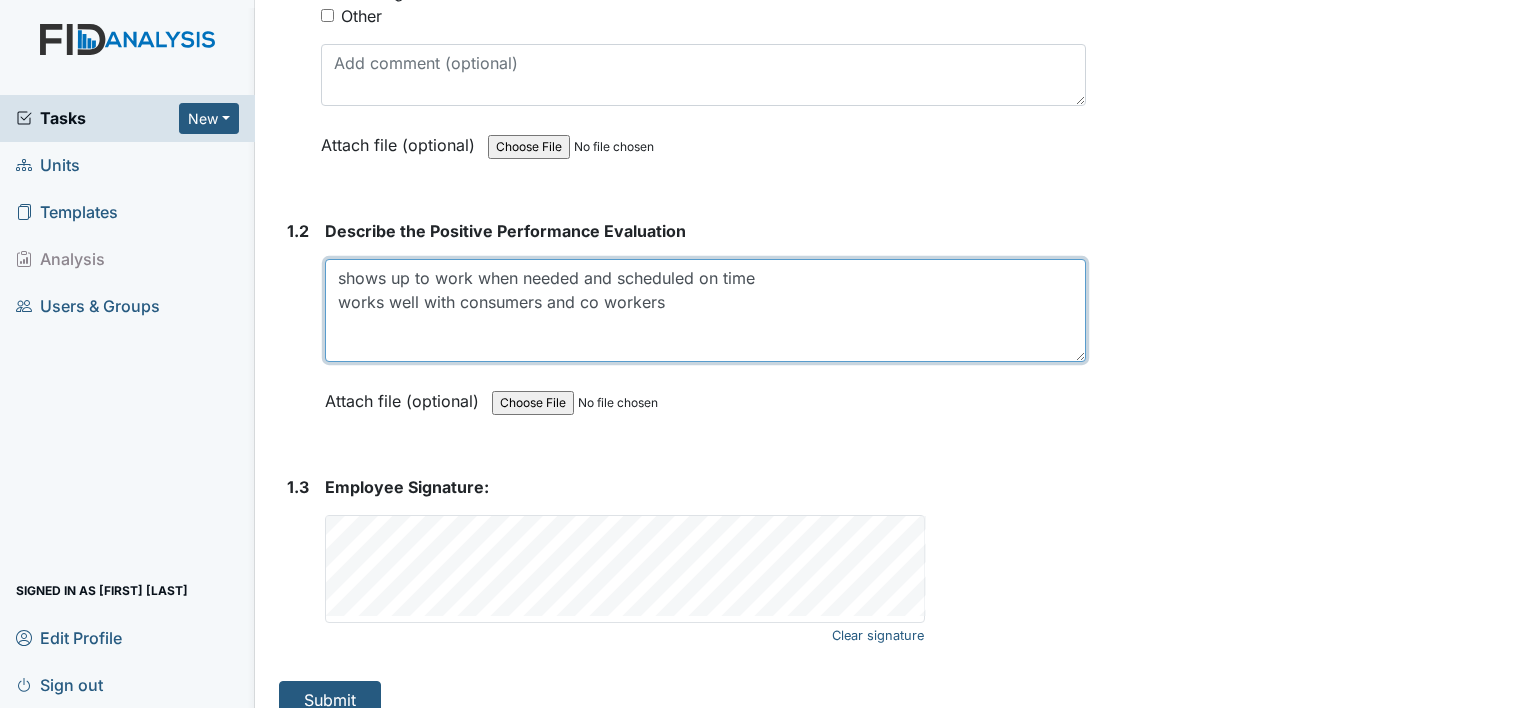 type on "shows up to work when needed and scheduled on time
works well with consumers and co workers" 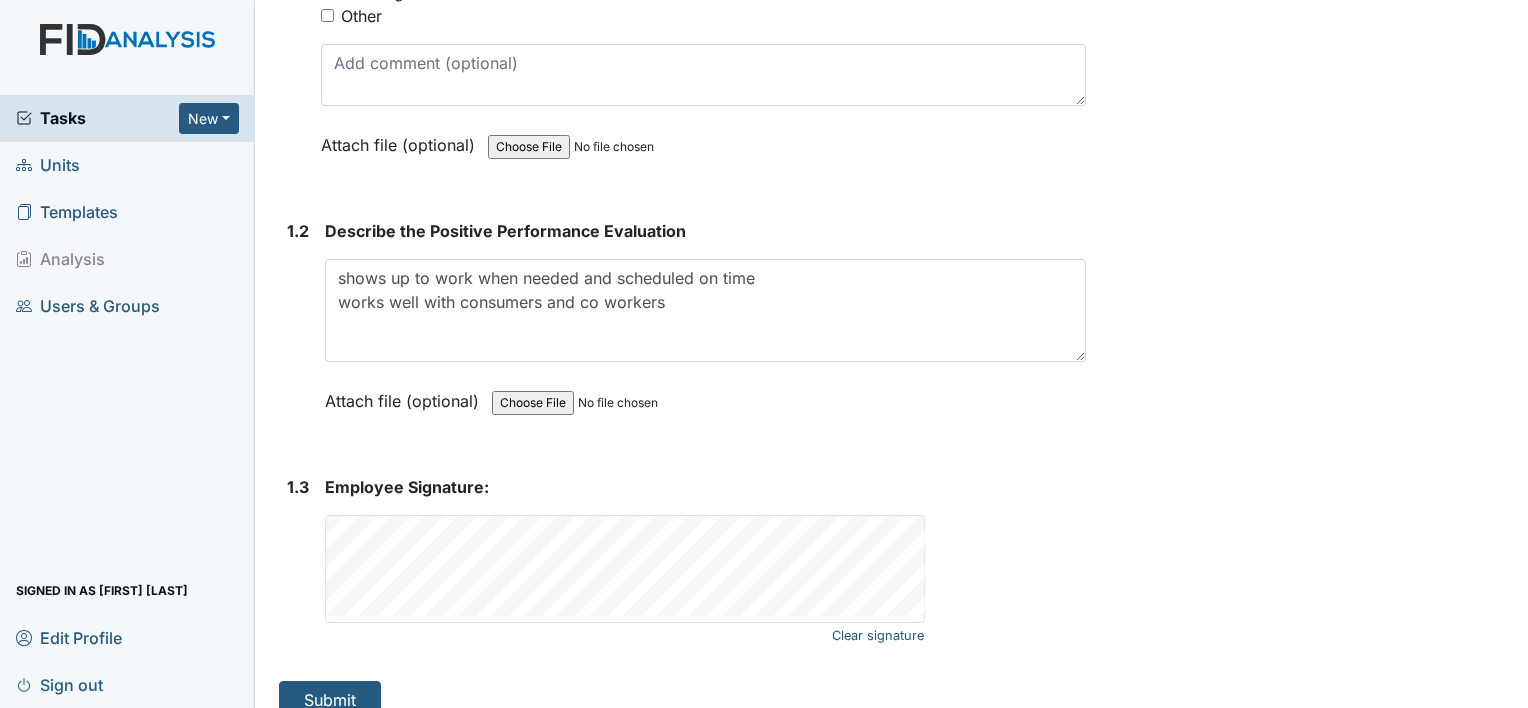click on "Employee Signature:
Clear signature
This field is required." at bounding box center (705, 549) 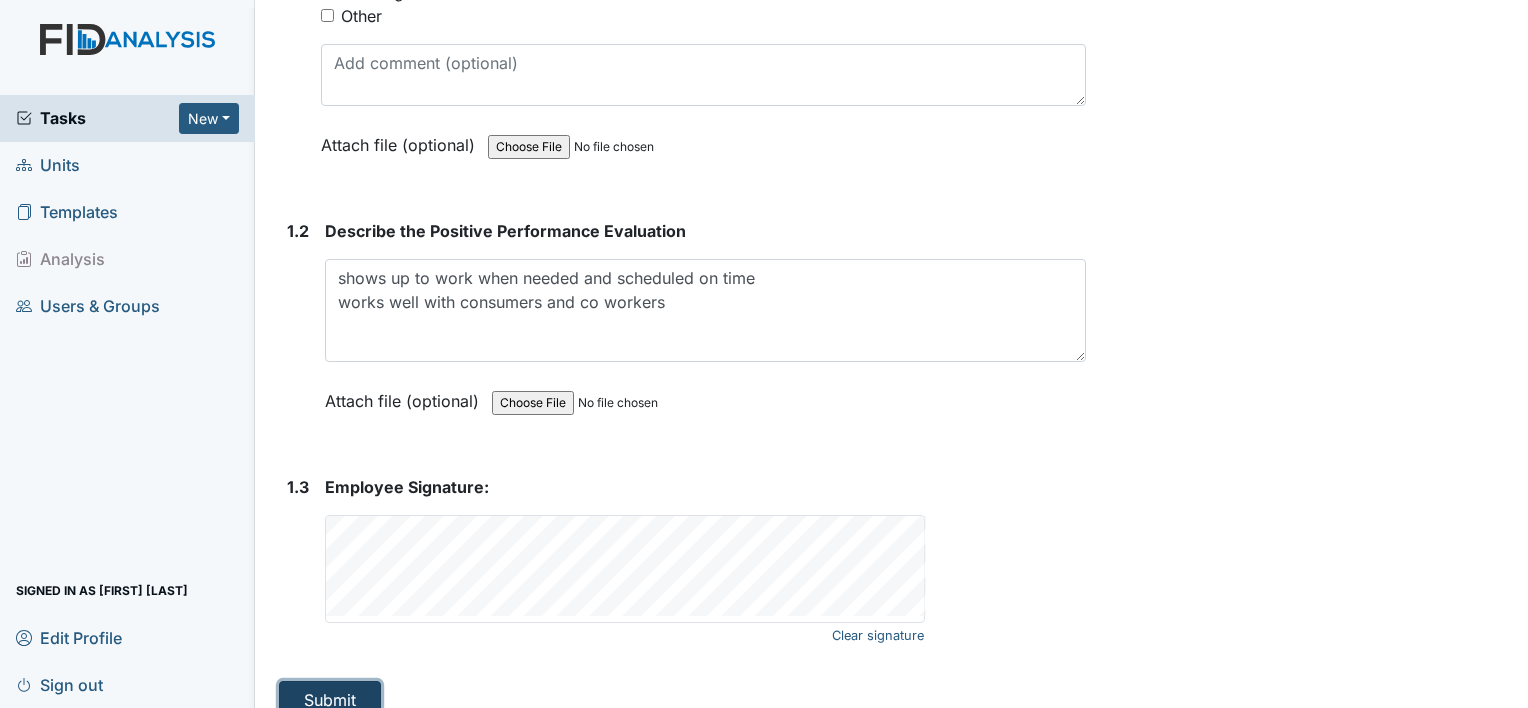 click on "Submit" at bounding box center (330, 700) 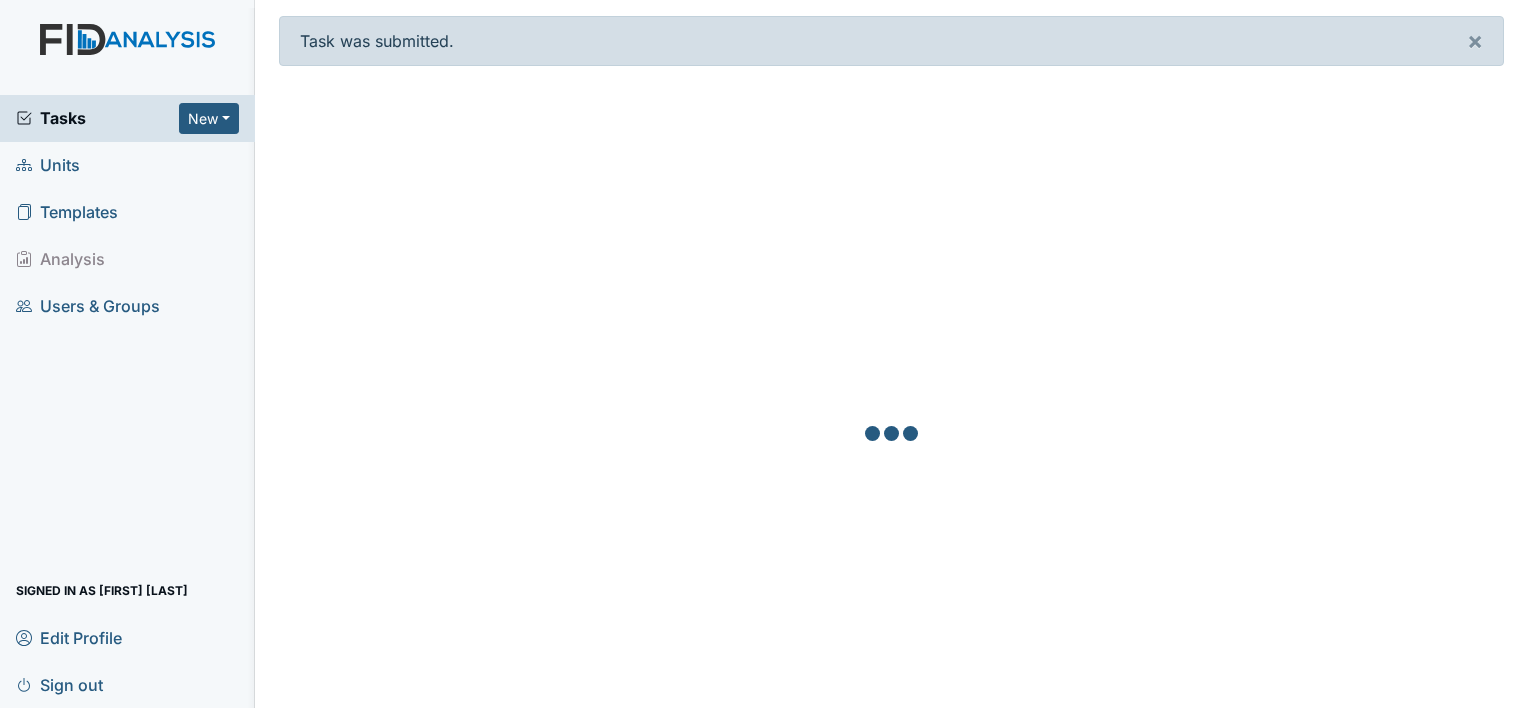 scroll, scrollTop: 0, scrollLeft: 0, axis: both 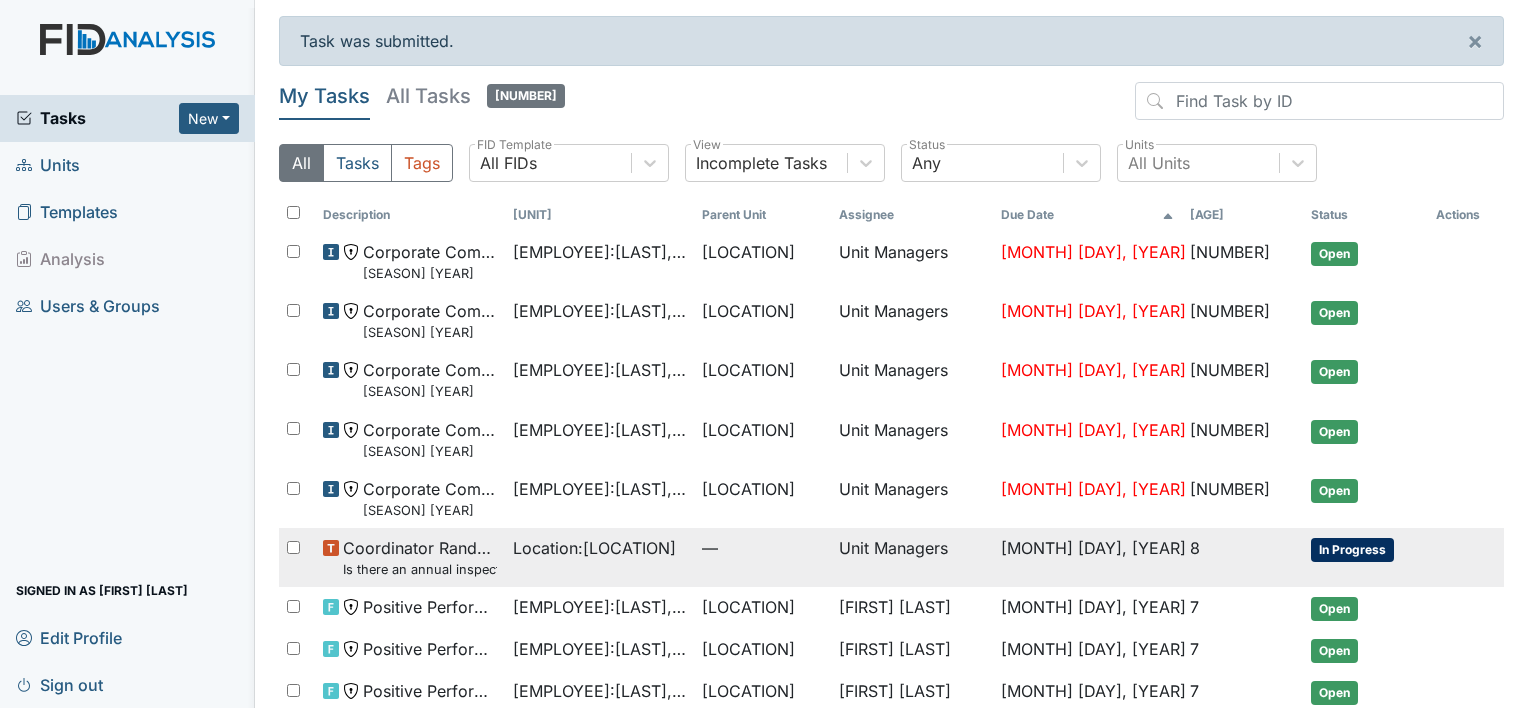 click on "Location :  Grey Fox Run" at bounding box center (599, 252) 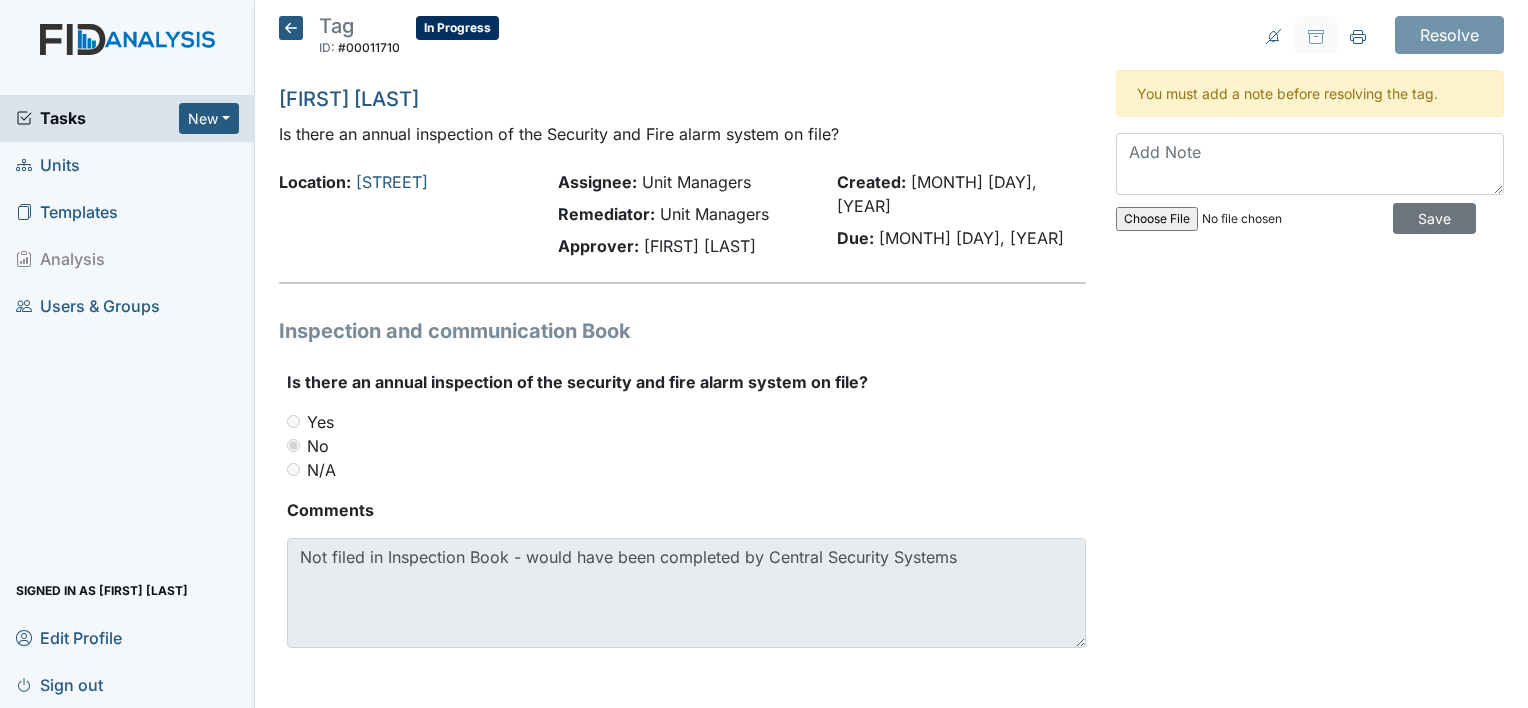 scroll, scrollTop: 0, scrollLeft: 0, axis: both 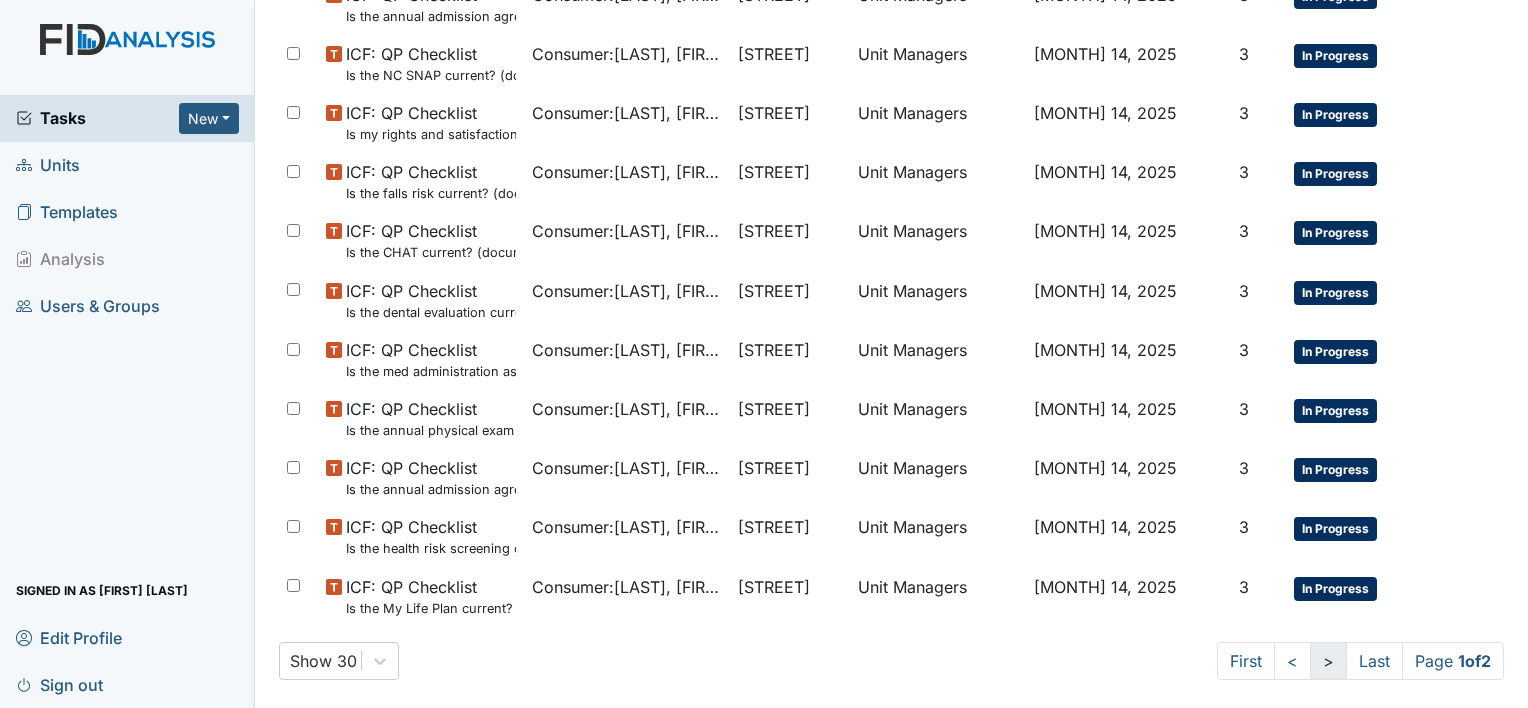 click on ">" at bounding box center (1246, 661) 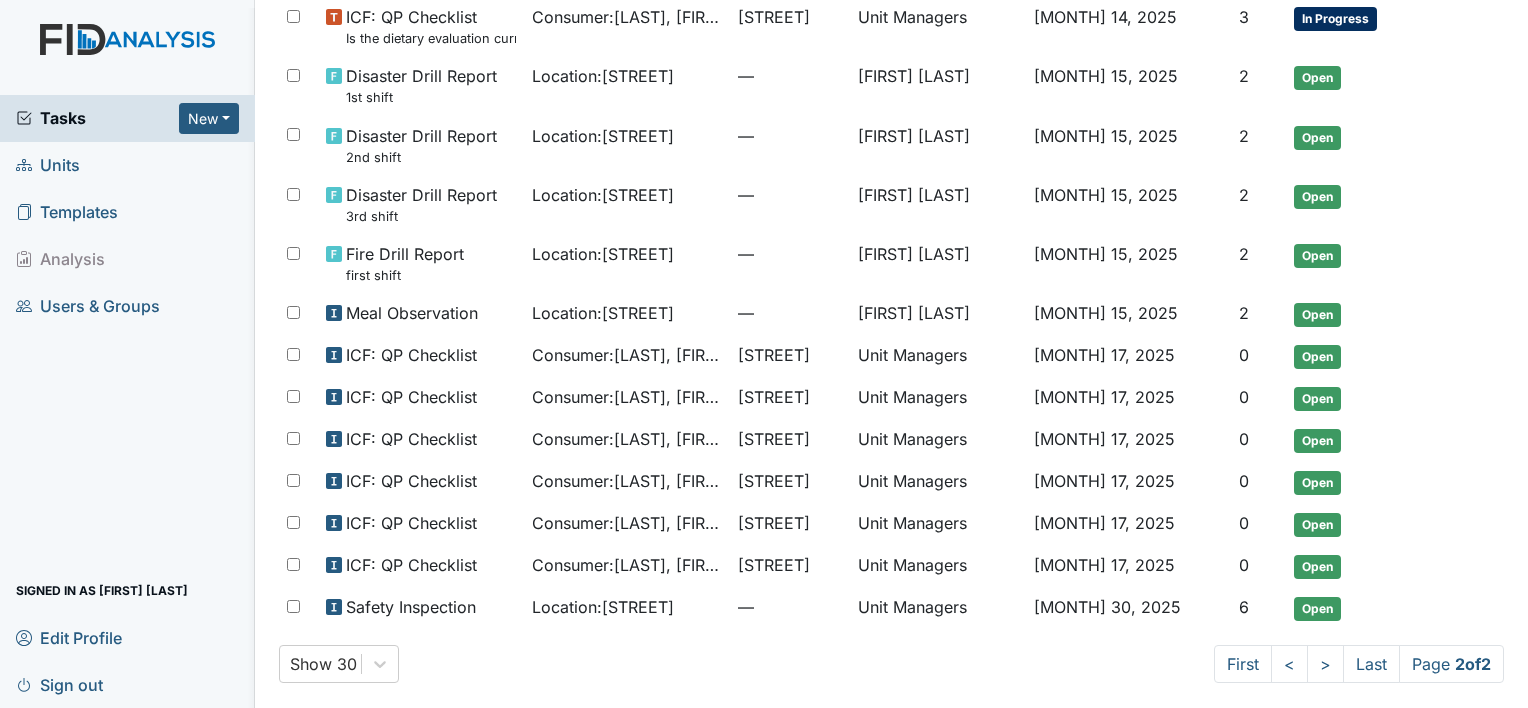scroll, scrollTop: 128, scrollLeft: 0, axis: vertical 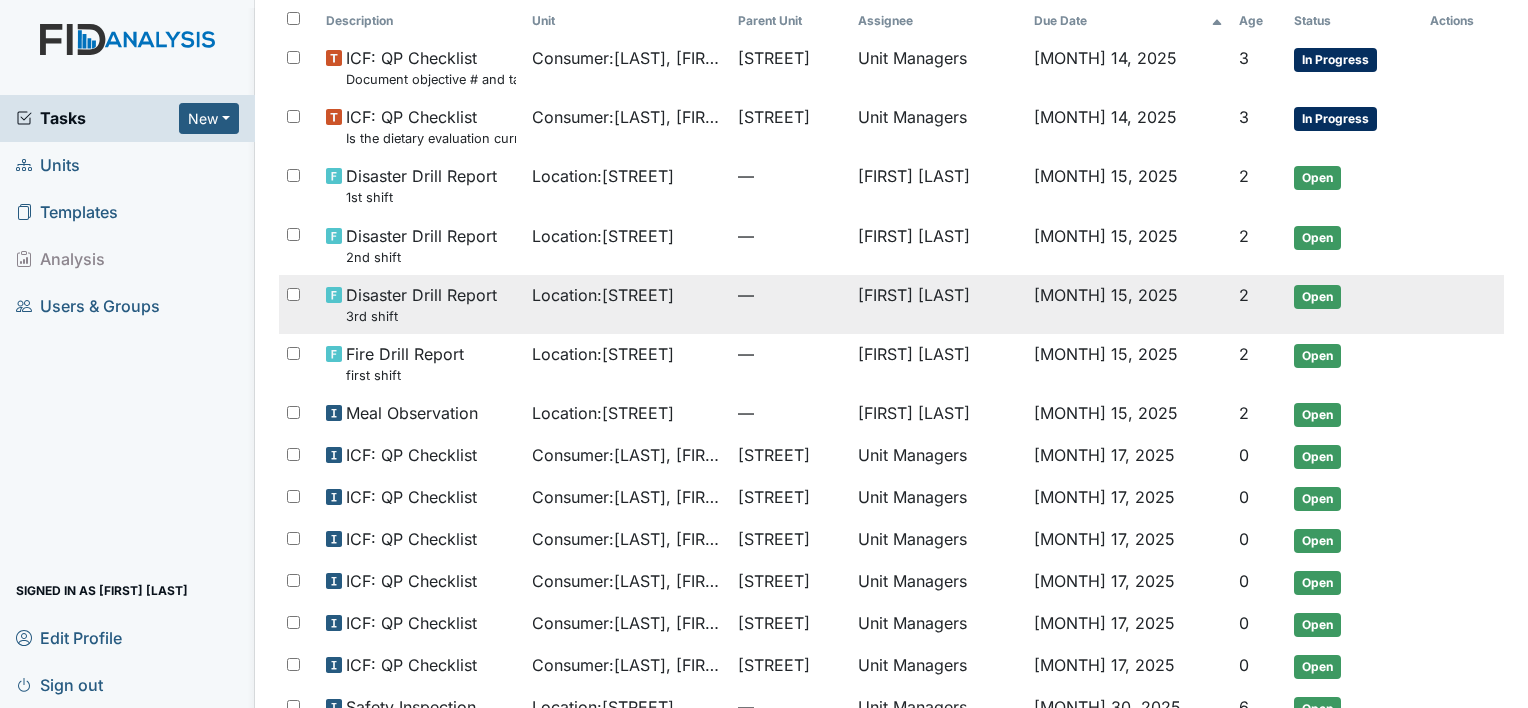 click on "Disaster Drill Report 3rd shift" at bounding box center (431, 67) 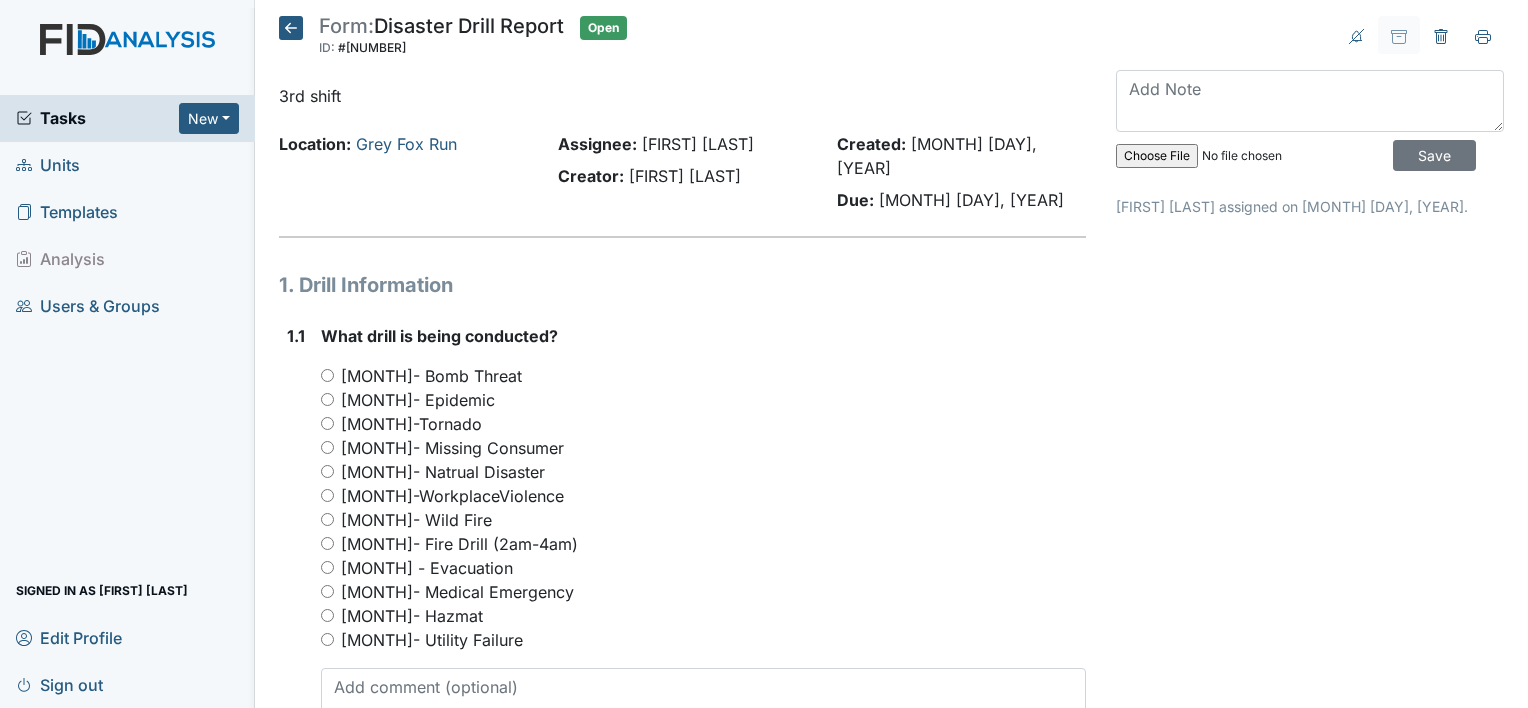 scroll, scrollTop: 0, scrollLeft: 0, axis: both 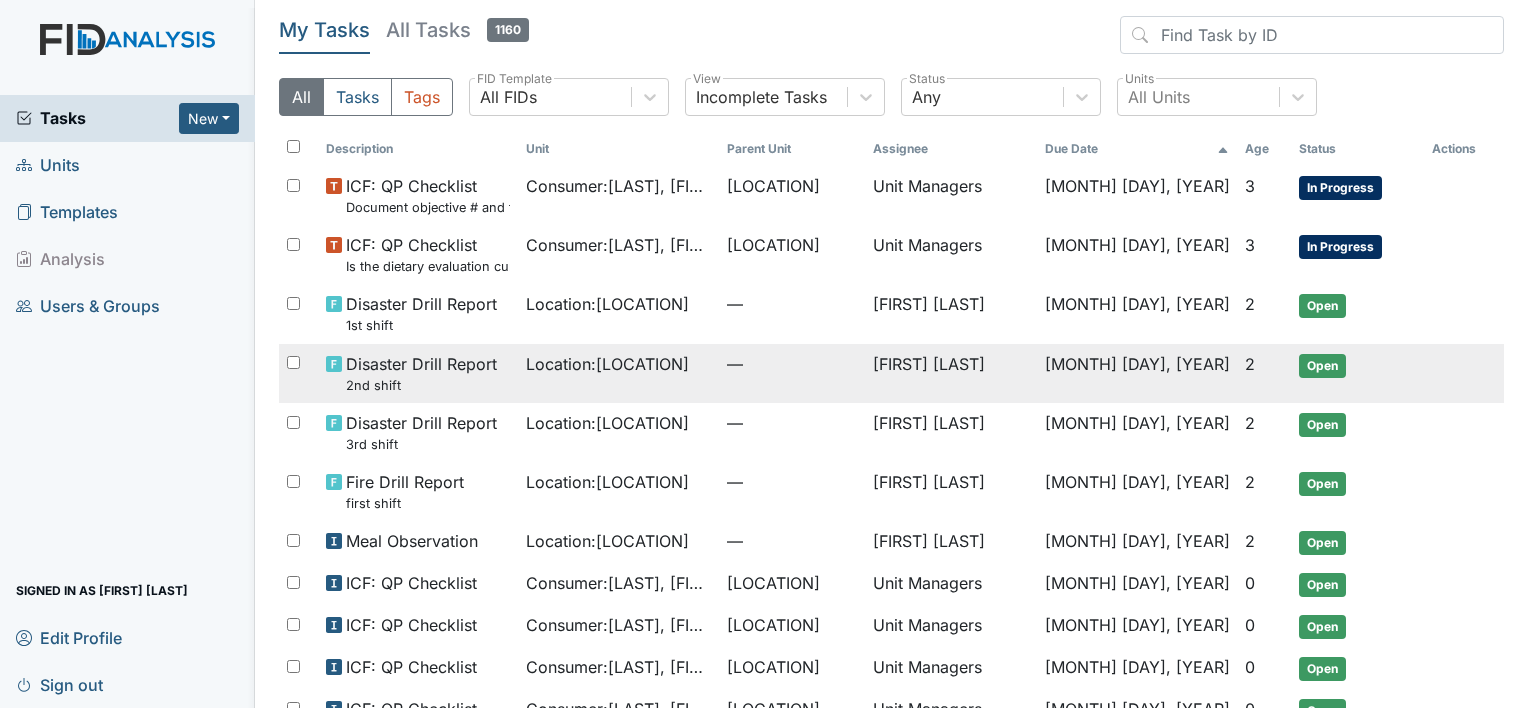 click on "2nd shift" at bounding box center [428, 207] 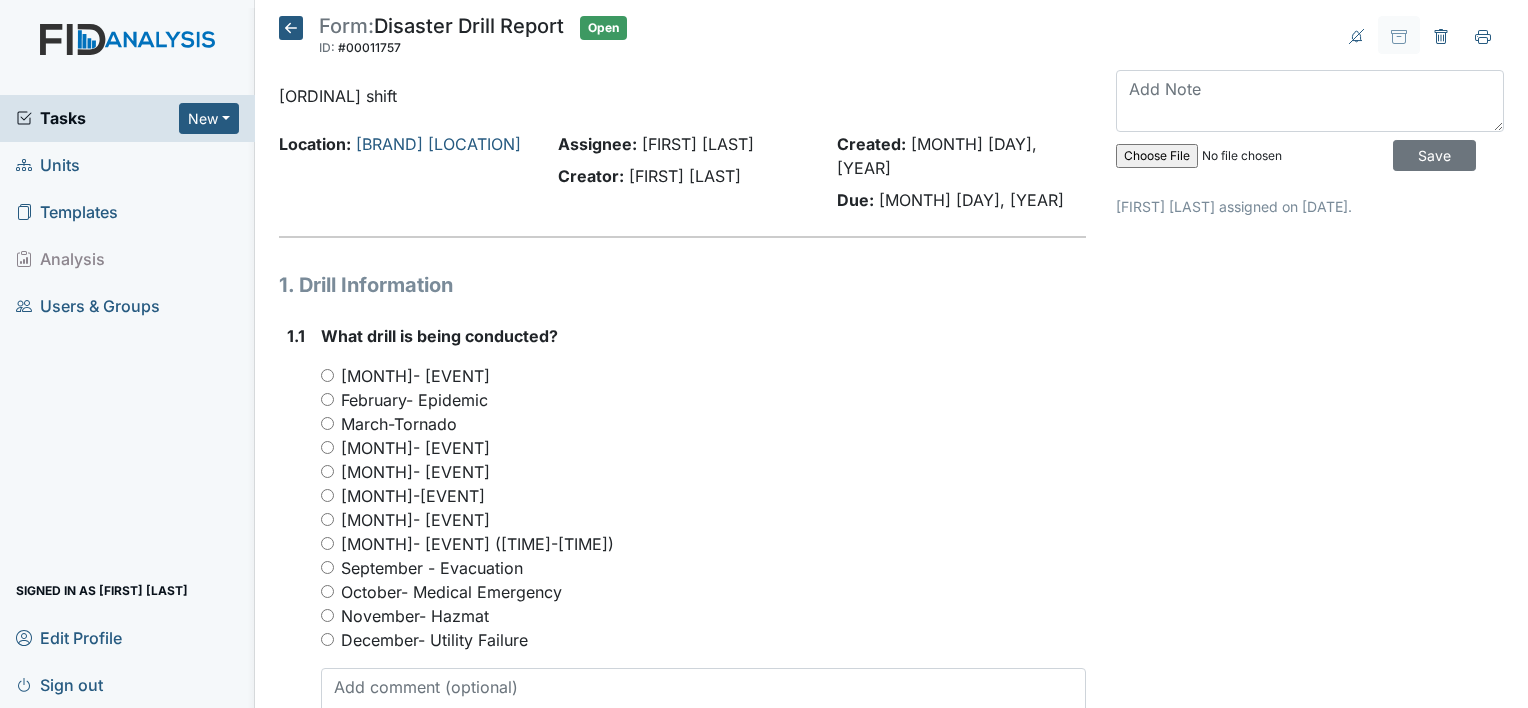scroll, scrollTop: 0, scrollLeft: 0, axis: both 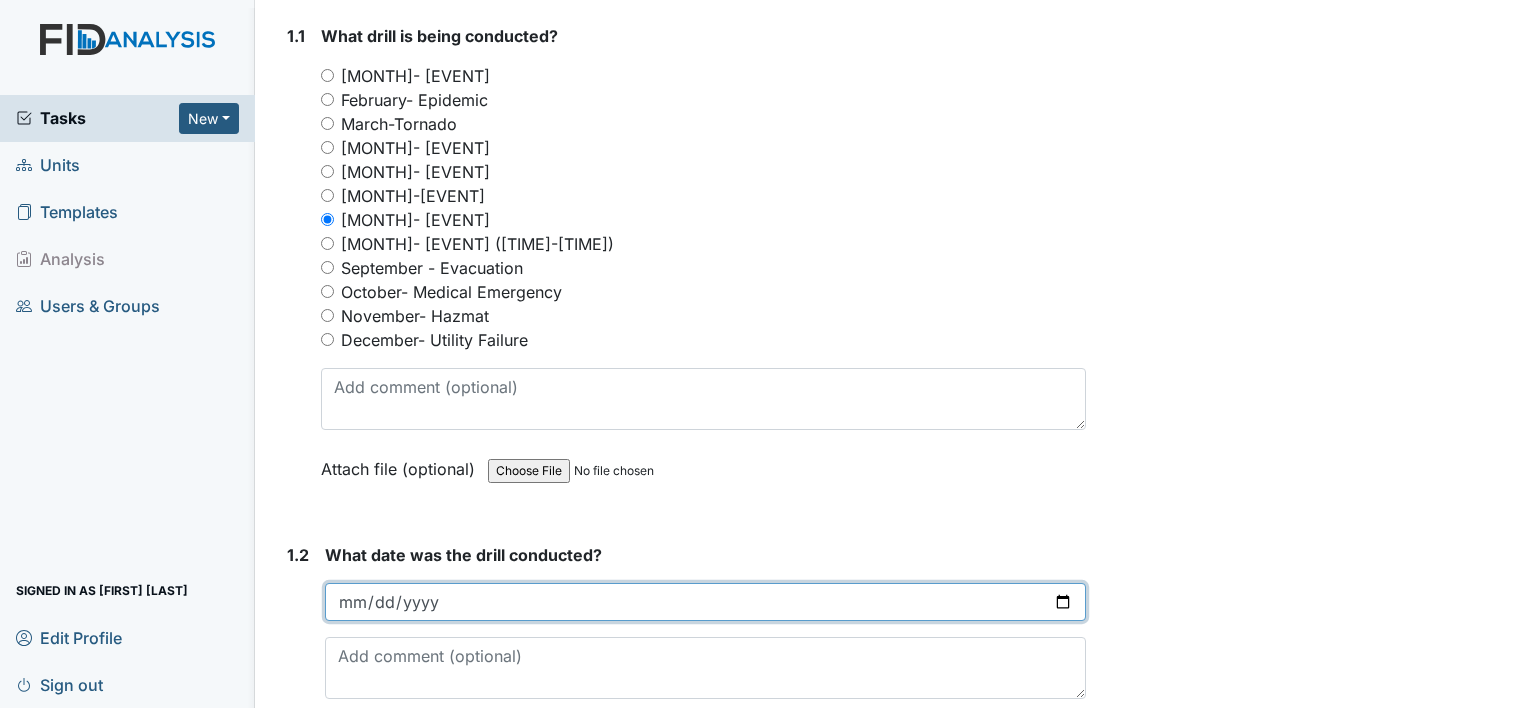 click at bounding box center (705, 602) 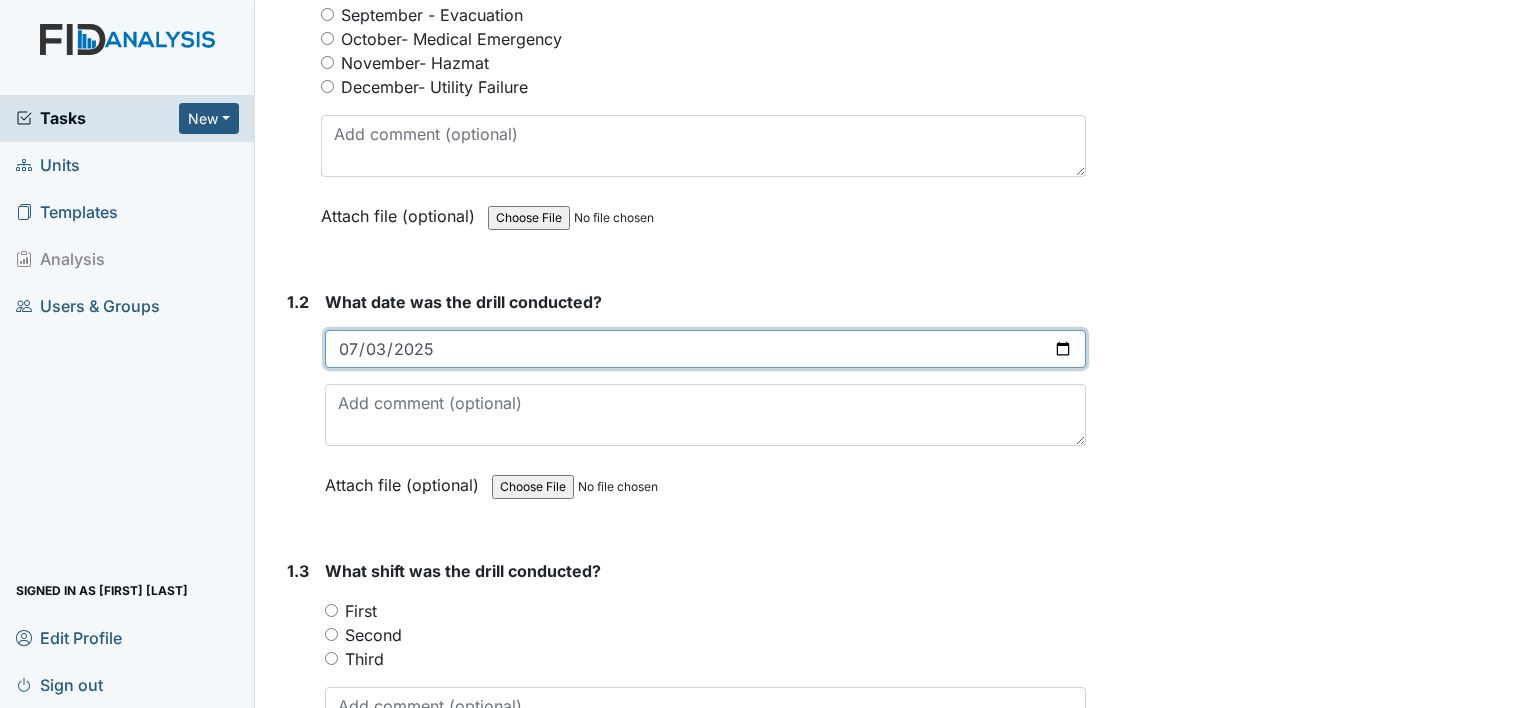 scroll, scrollTop: 600, scrollLeft: 0, axis: vertical 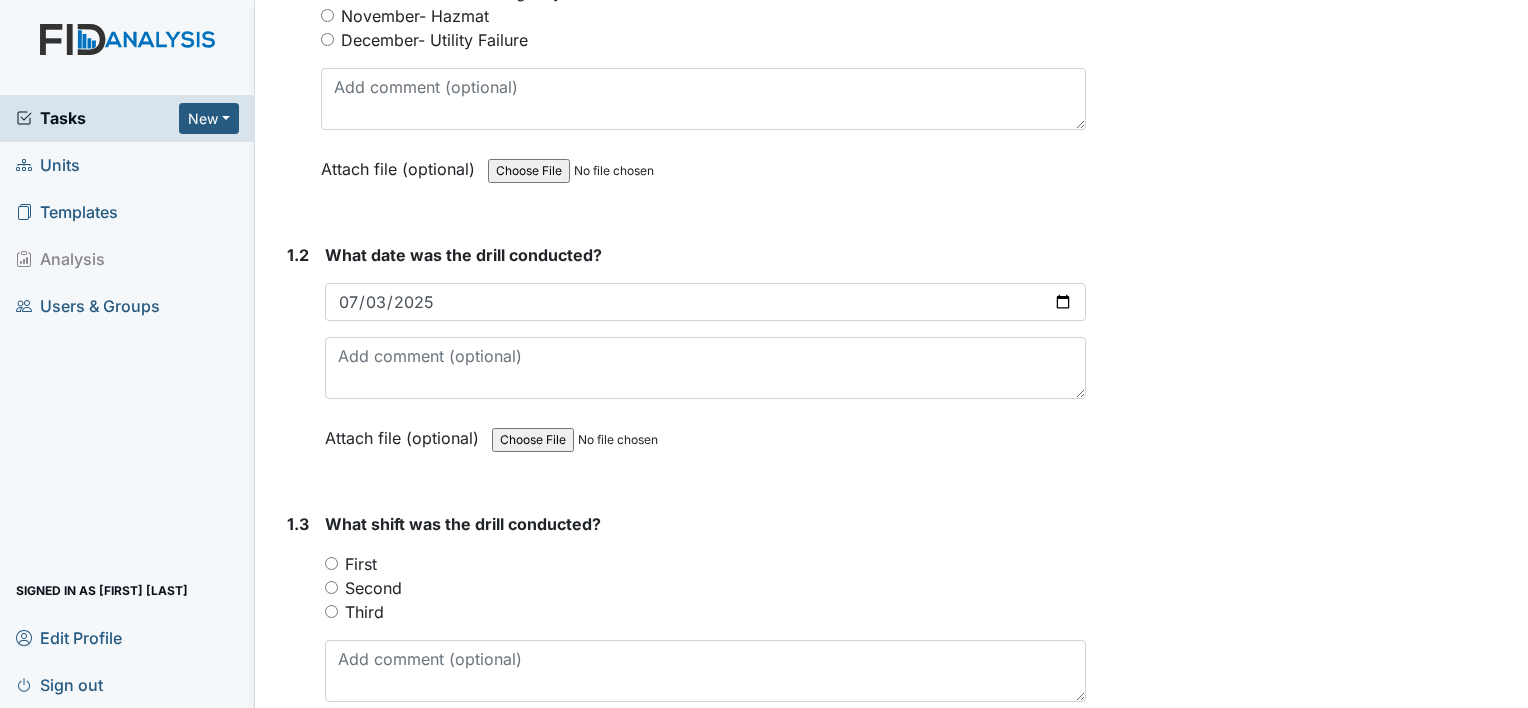click on "First" at bounding box center [331, 563] 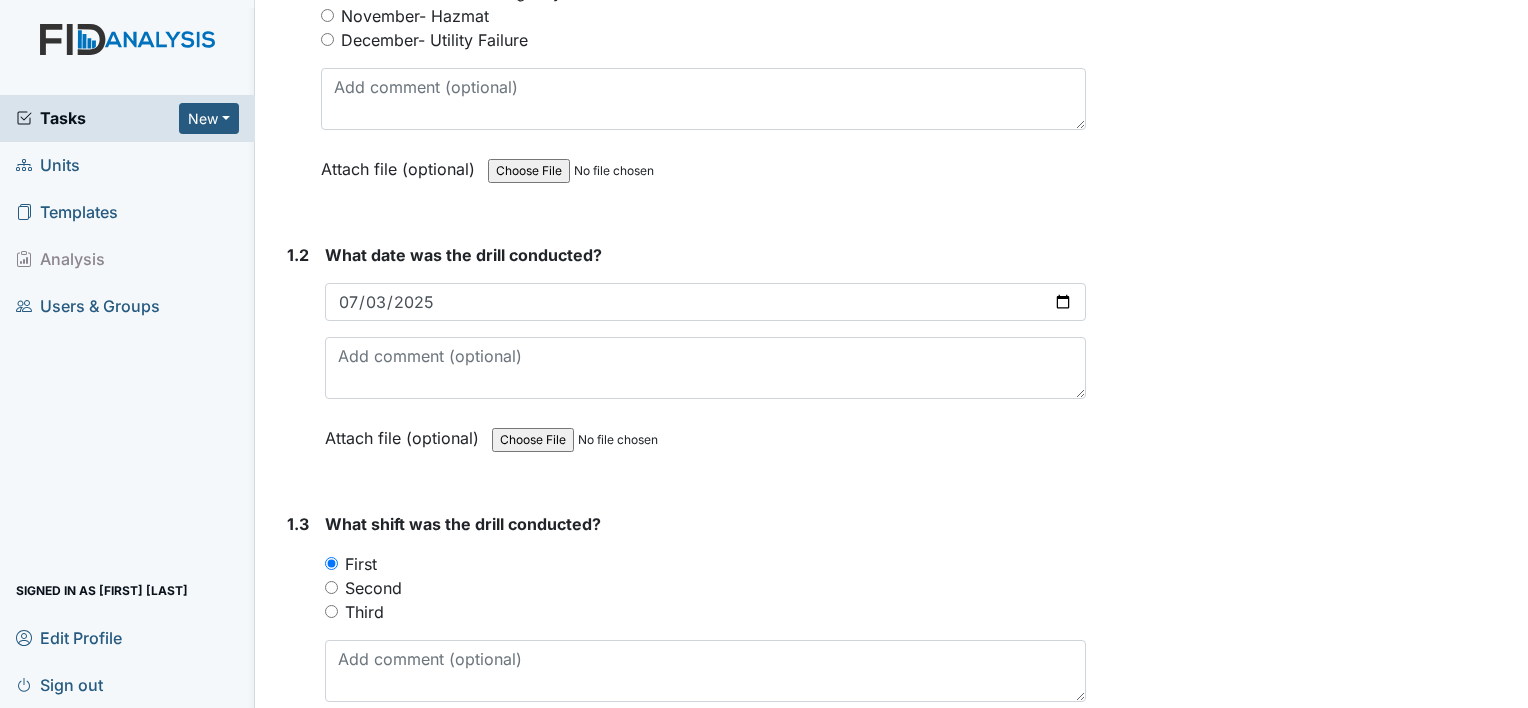 click on "Second" at bounding box center (331, 587) 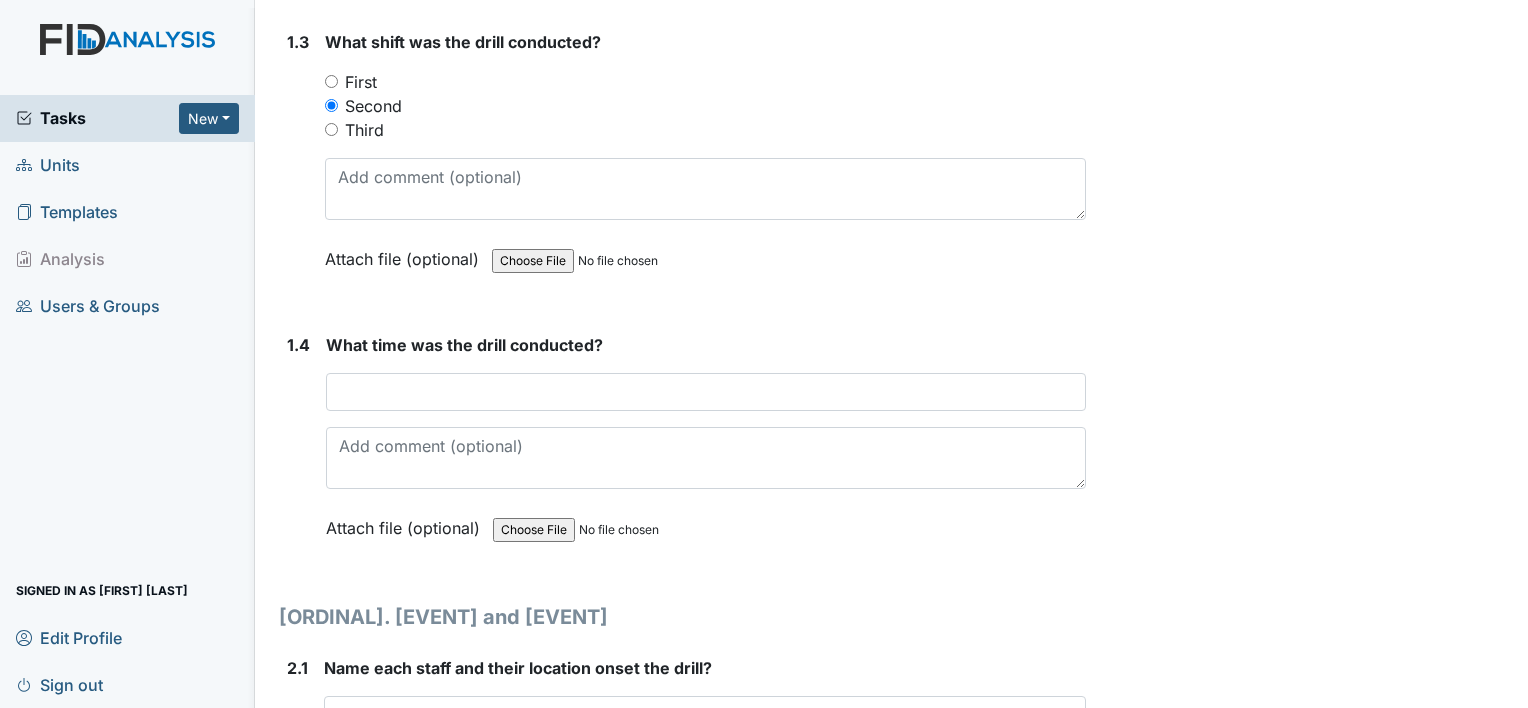 scroll, scrollTop: 1100, scrollLeft: 0, axis: vertical 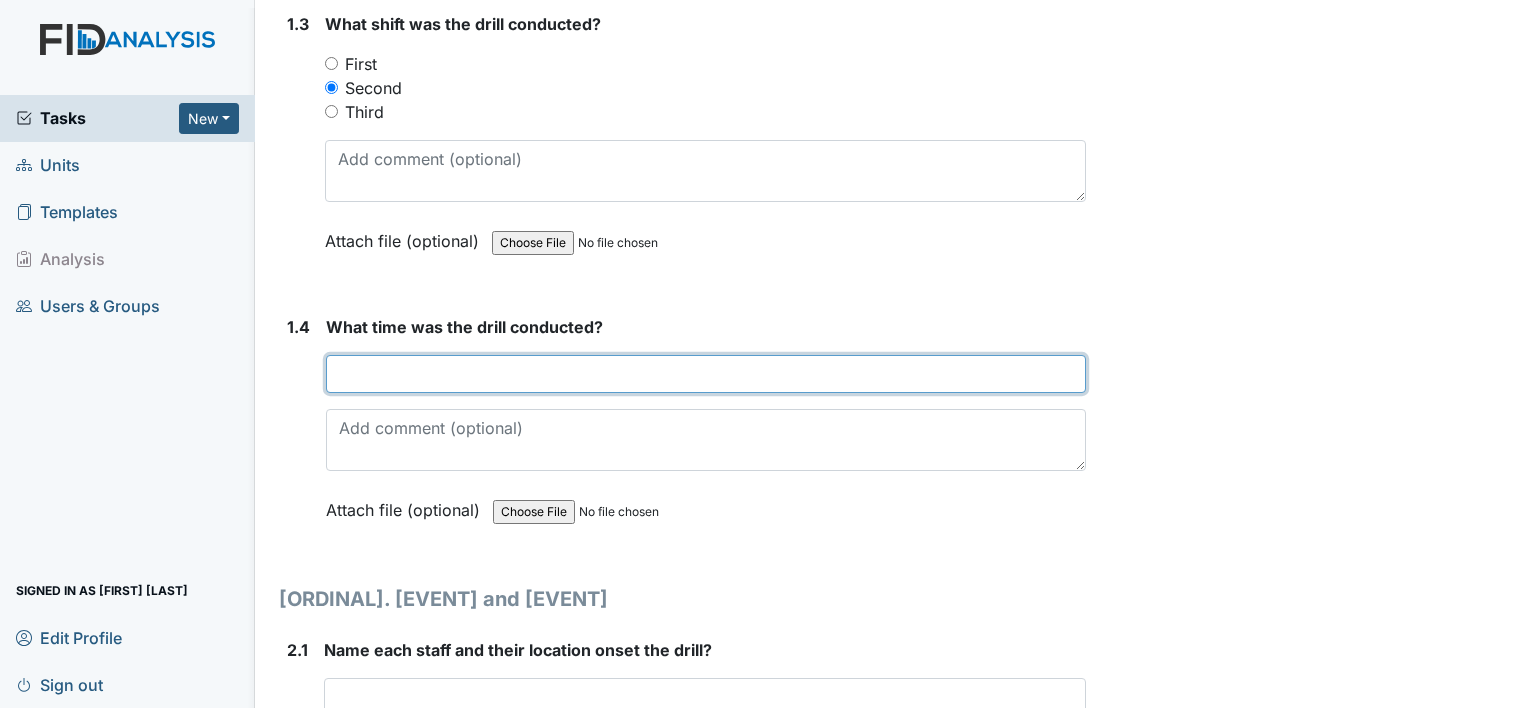 click at bounding box center (706, 374) 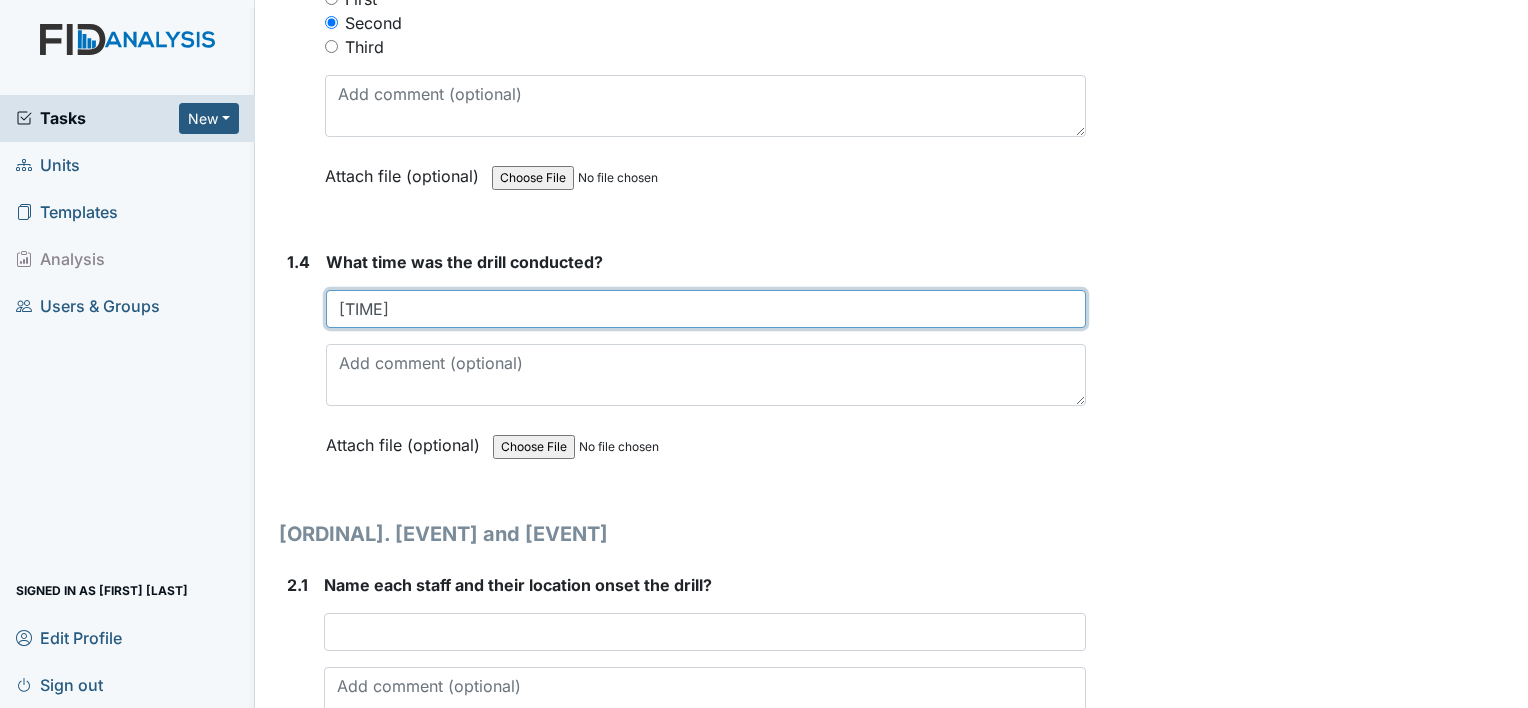 scroll, scrollTop: 1200, scrollLeft: 0, axis: vertical 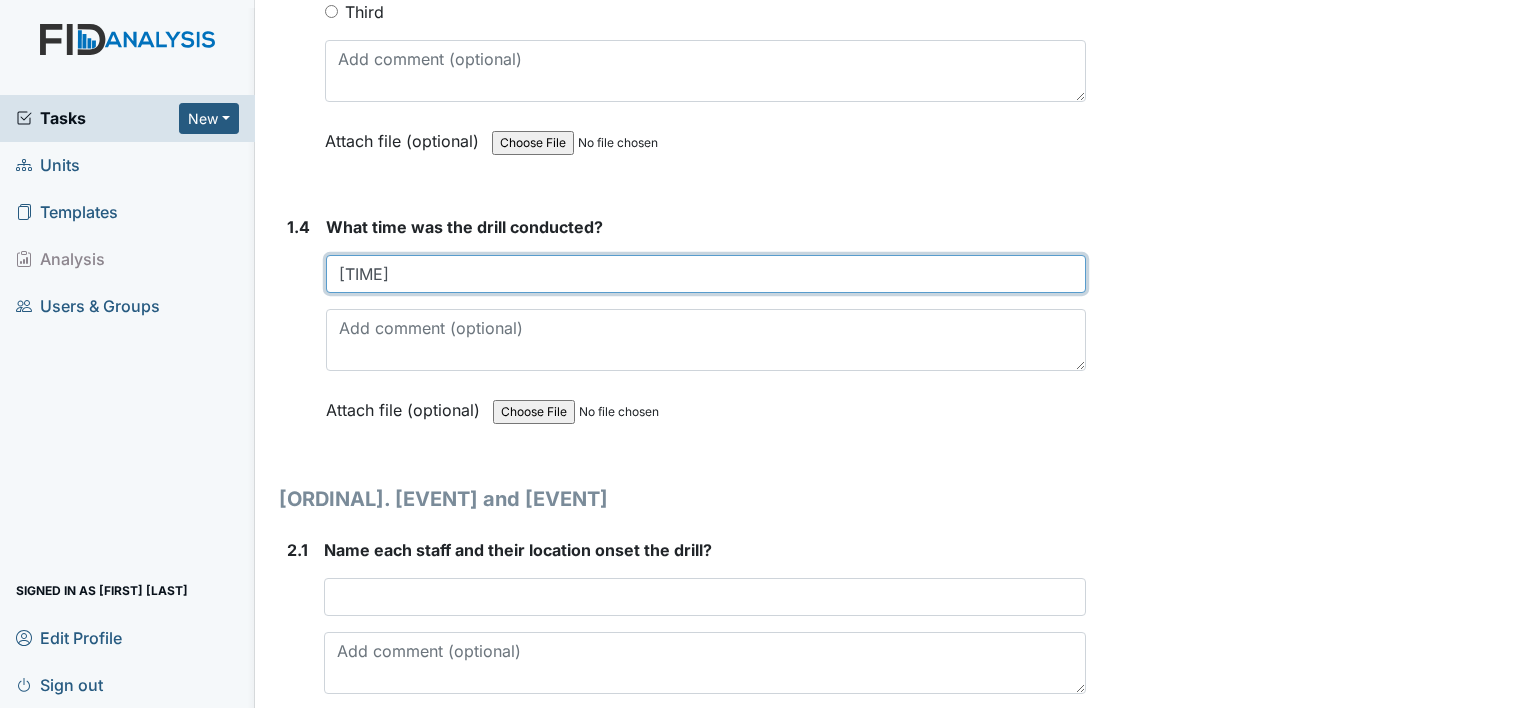 type on "[TIME]" 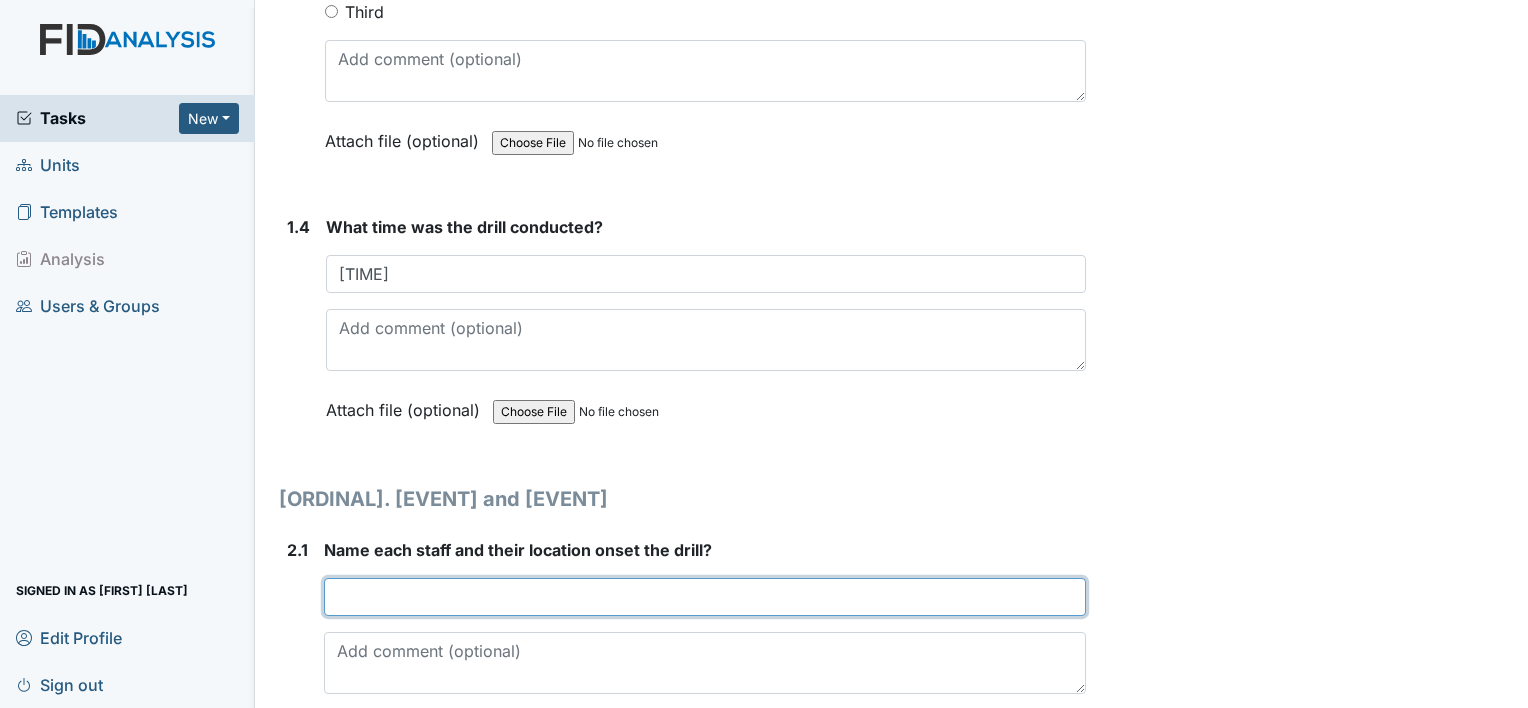 click at bounding box center (705, 597) 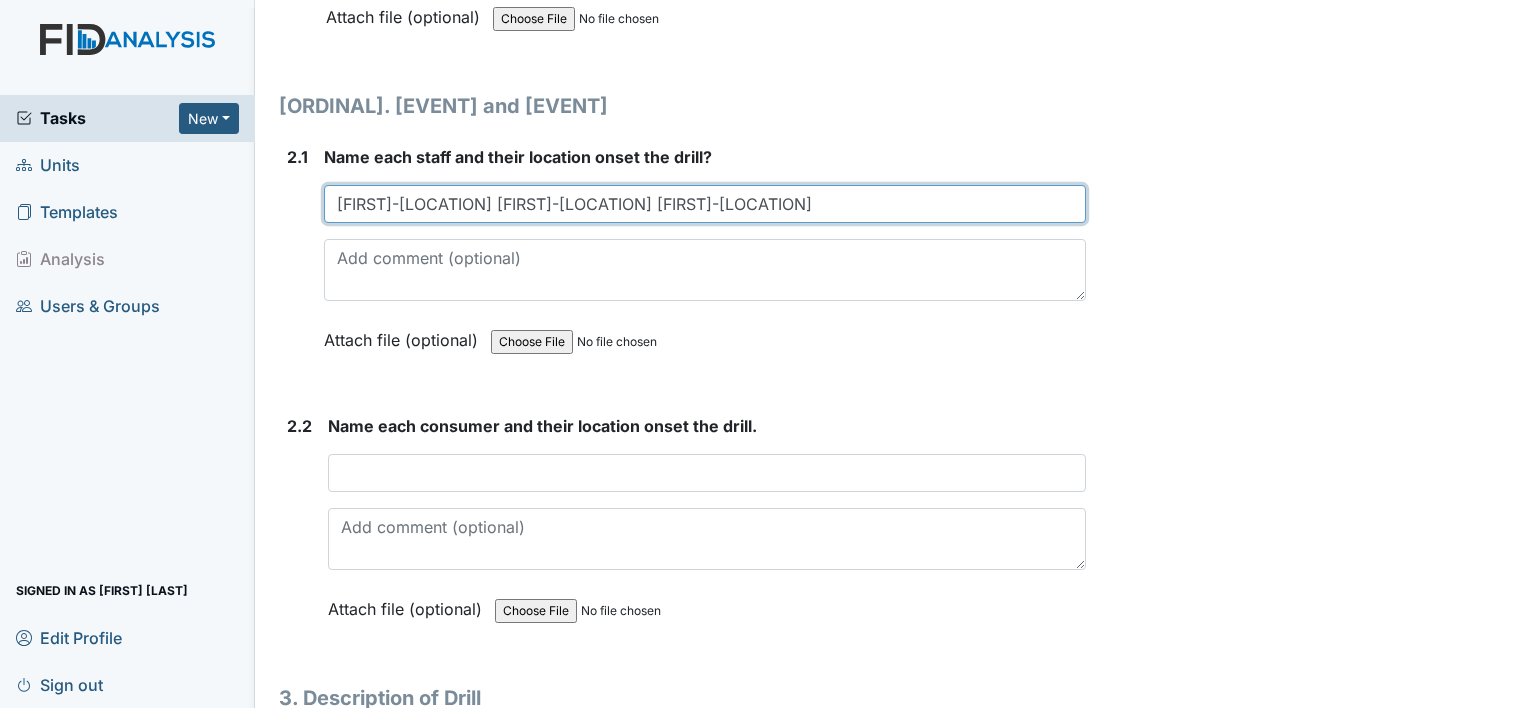 scroll, scrollTop: 1600, scrollLeft: 0, axis: vertical 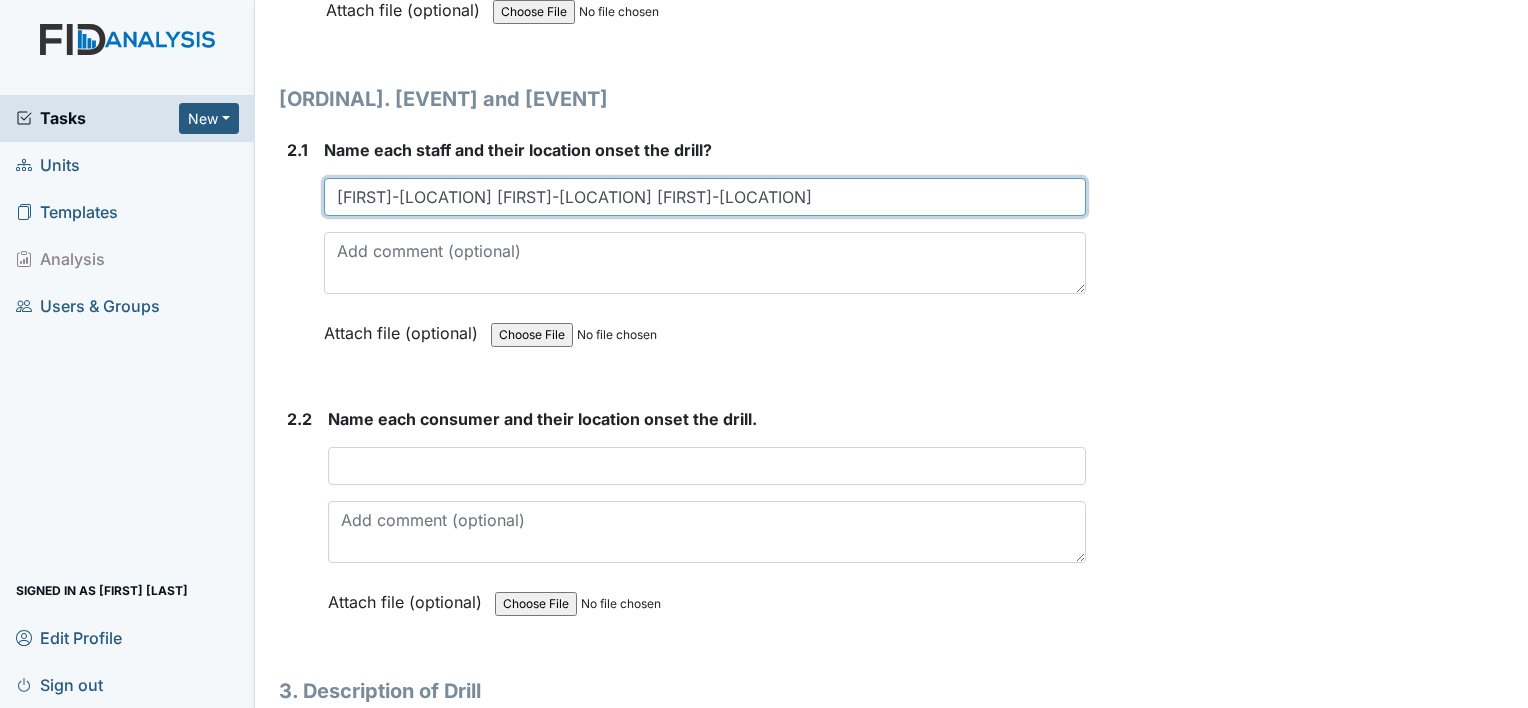 type on "[FIRST]-[LOCATION] [FIRST]-[LOCATION] [FIRST]-[LOCATION]" 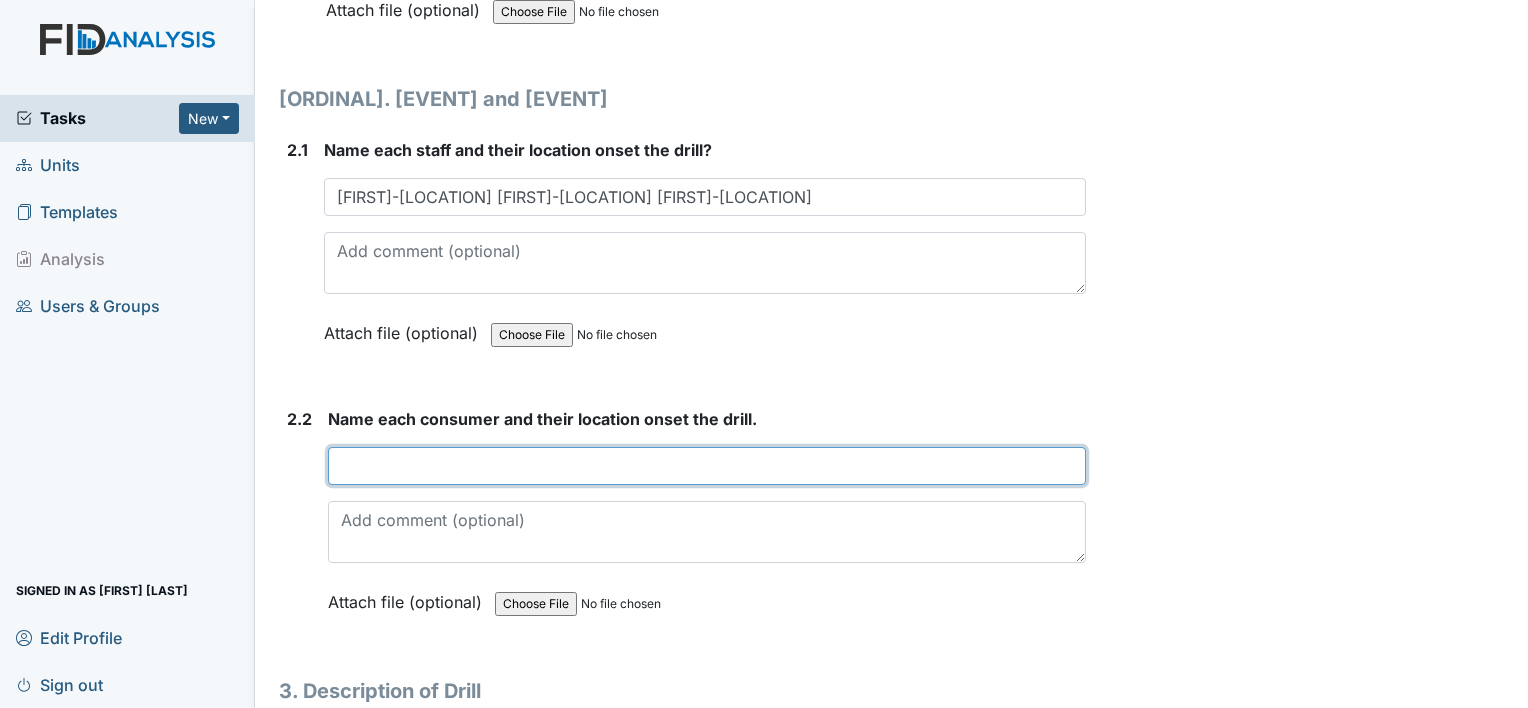 click at bounding box center (707, 466) 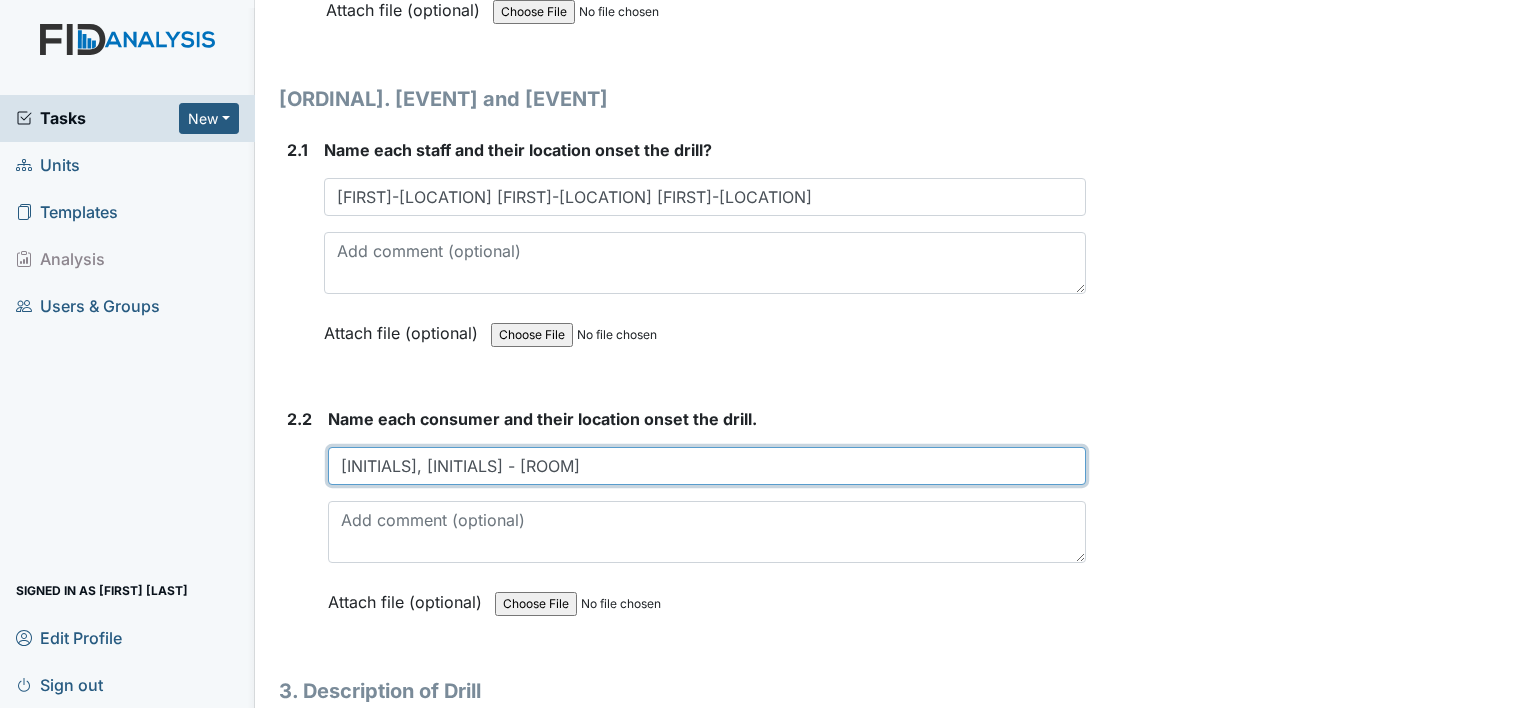 click on "[INITIALS], [INITIALS] - [ROOM]" at bounding box center [707, 466] 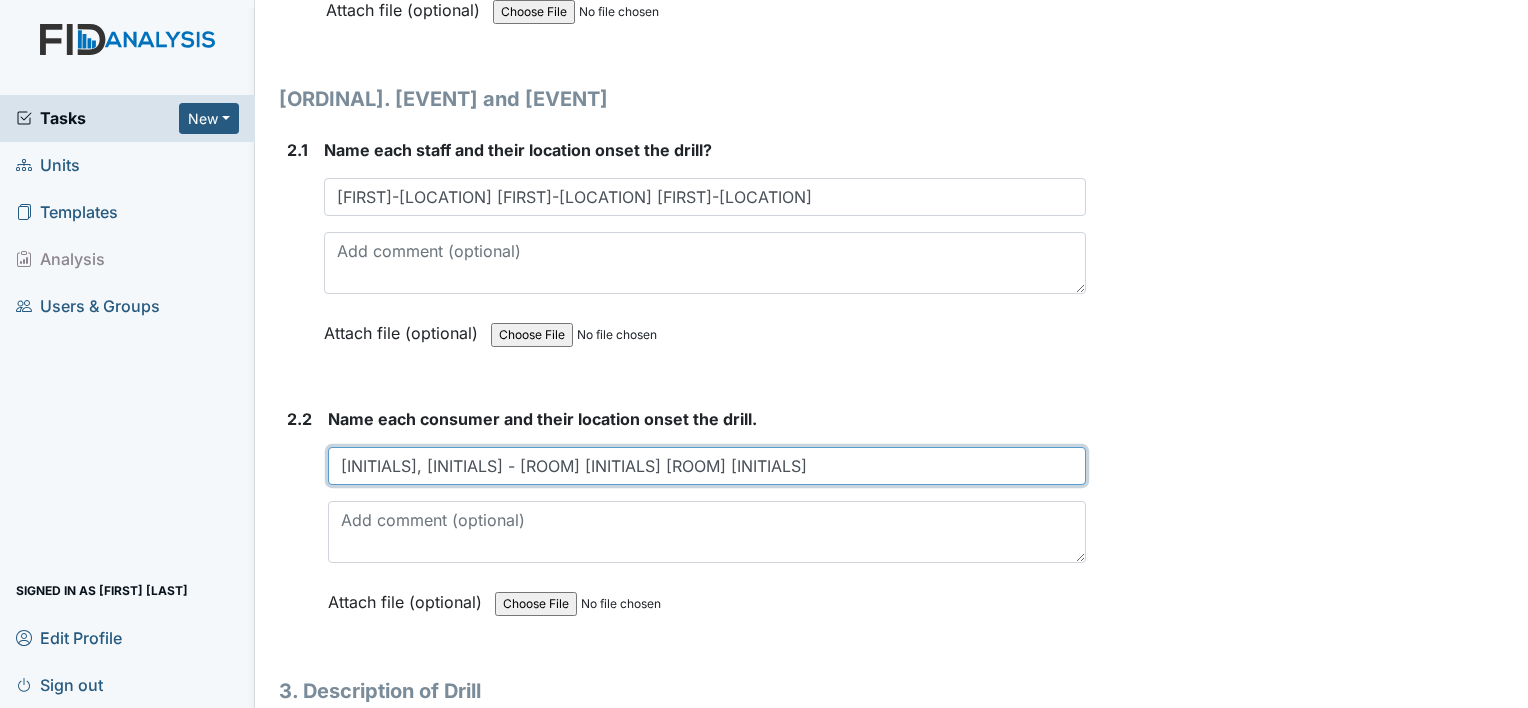 click on "[INITIALS], [INITIALS] - [ROOM] [INITIALS] [ROOM] [INITIALS]" at bounding box center [707, 466] 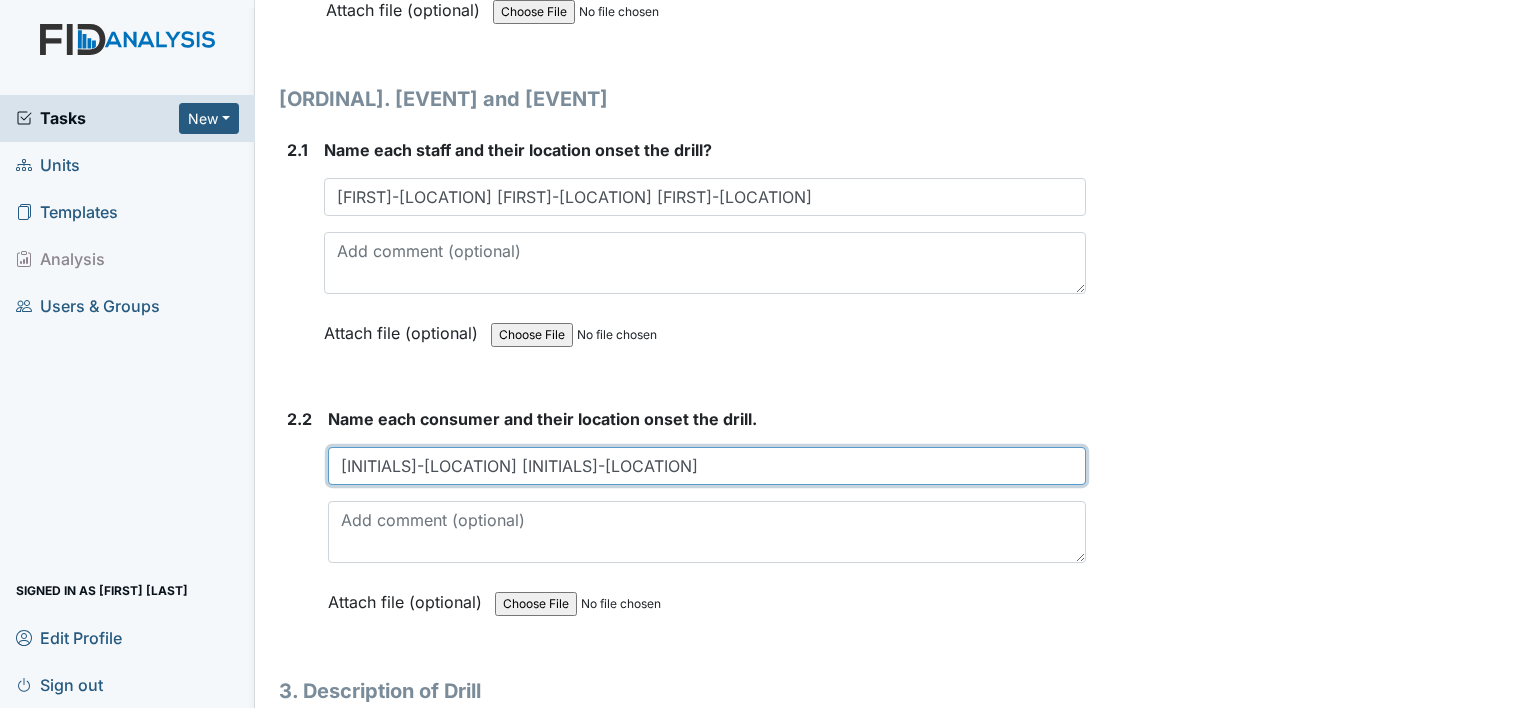 click on "[INITIALS]-[LOCATION] [INITIALS]-[LOCATION]" at bounding box center [707, 466] 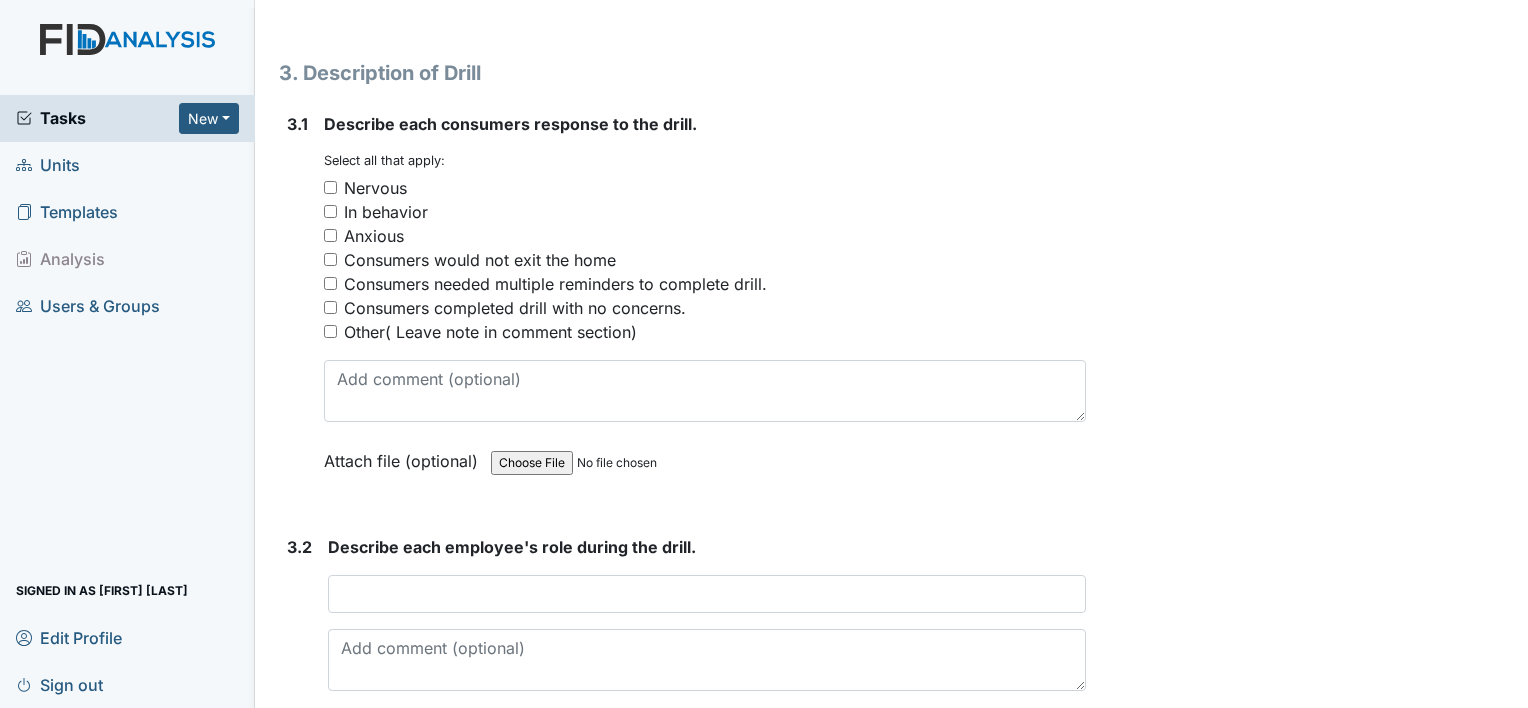 scroll, scrollTop: 2100, scrollLeft: 0, axis: vertical 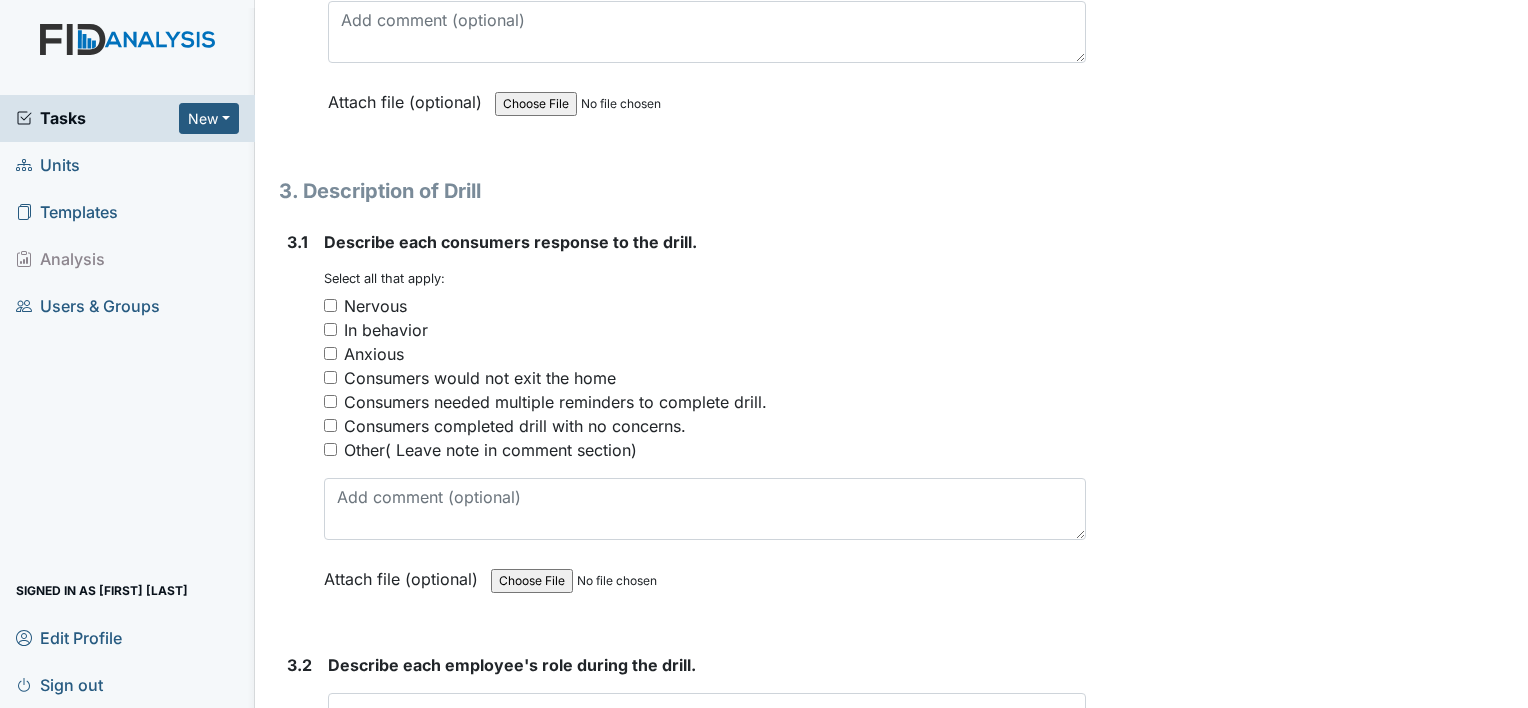 type on "[INITIALS], [INITIALS] - [ROOM] [INITIALS], [INITIALS] [ROOM] [INITIALS], [INITIALS] [ROOM]" 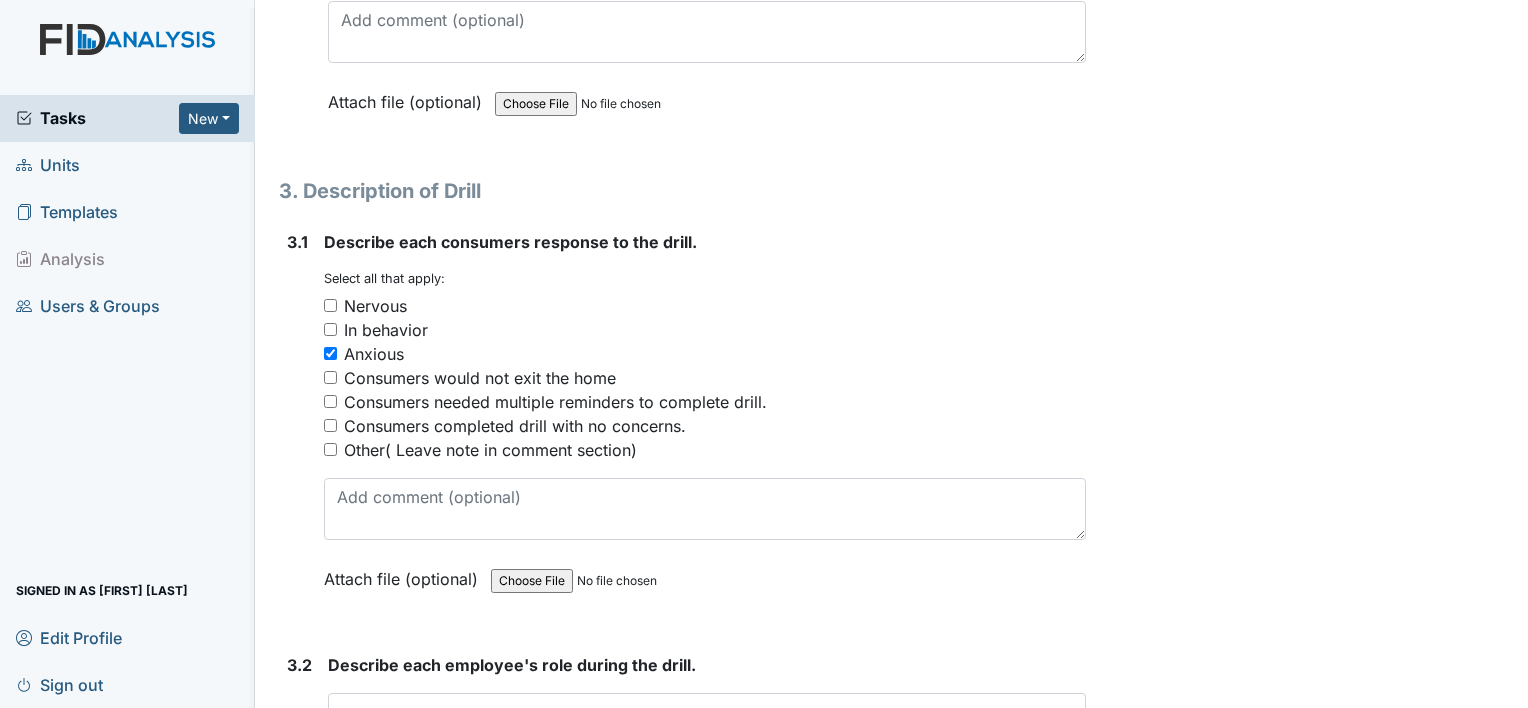 click on "Nervous" at bounding box center [330, 305] 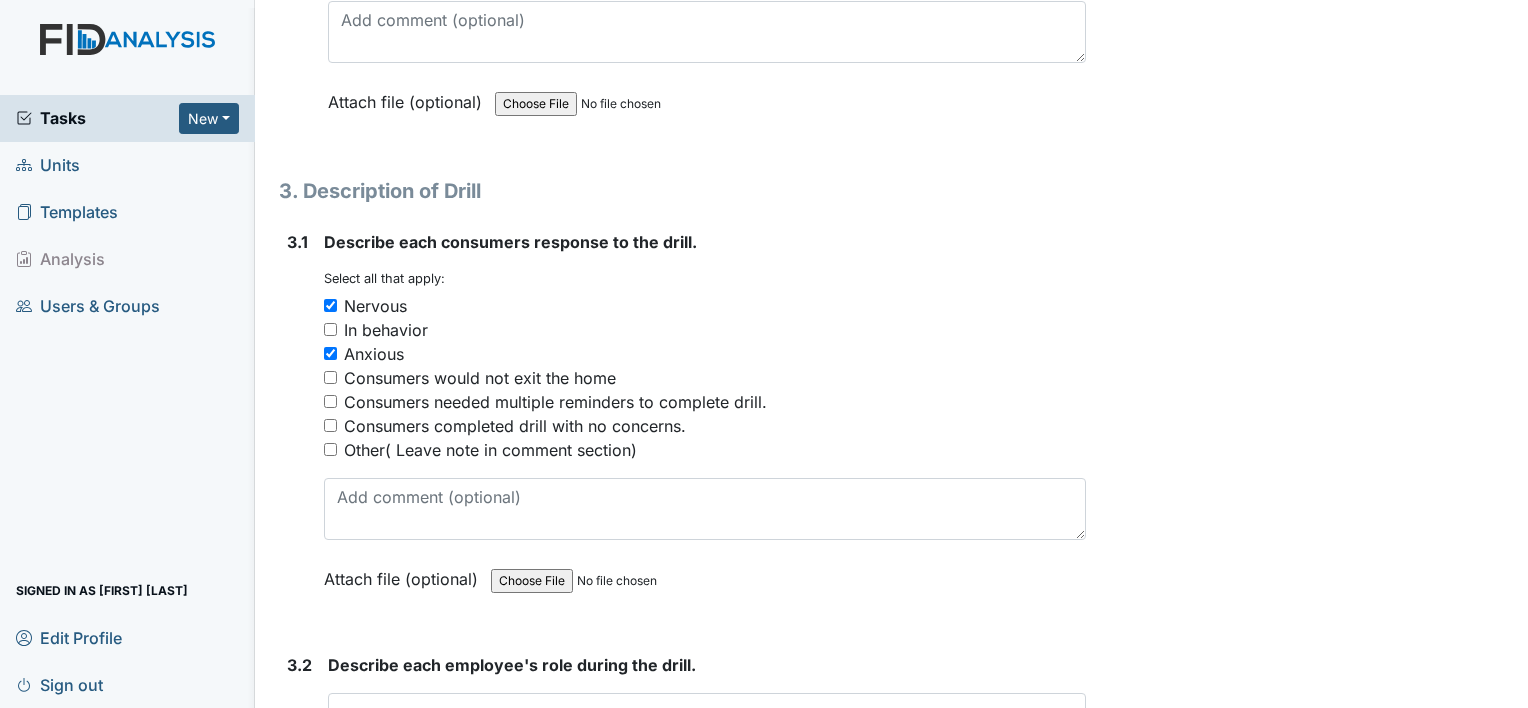 click on "Consumers needed multiple reminders to complete drill." at bounding box center (705, 402) 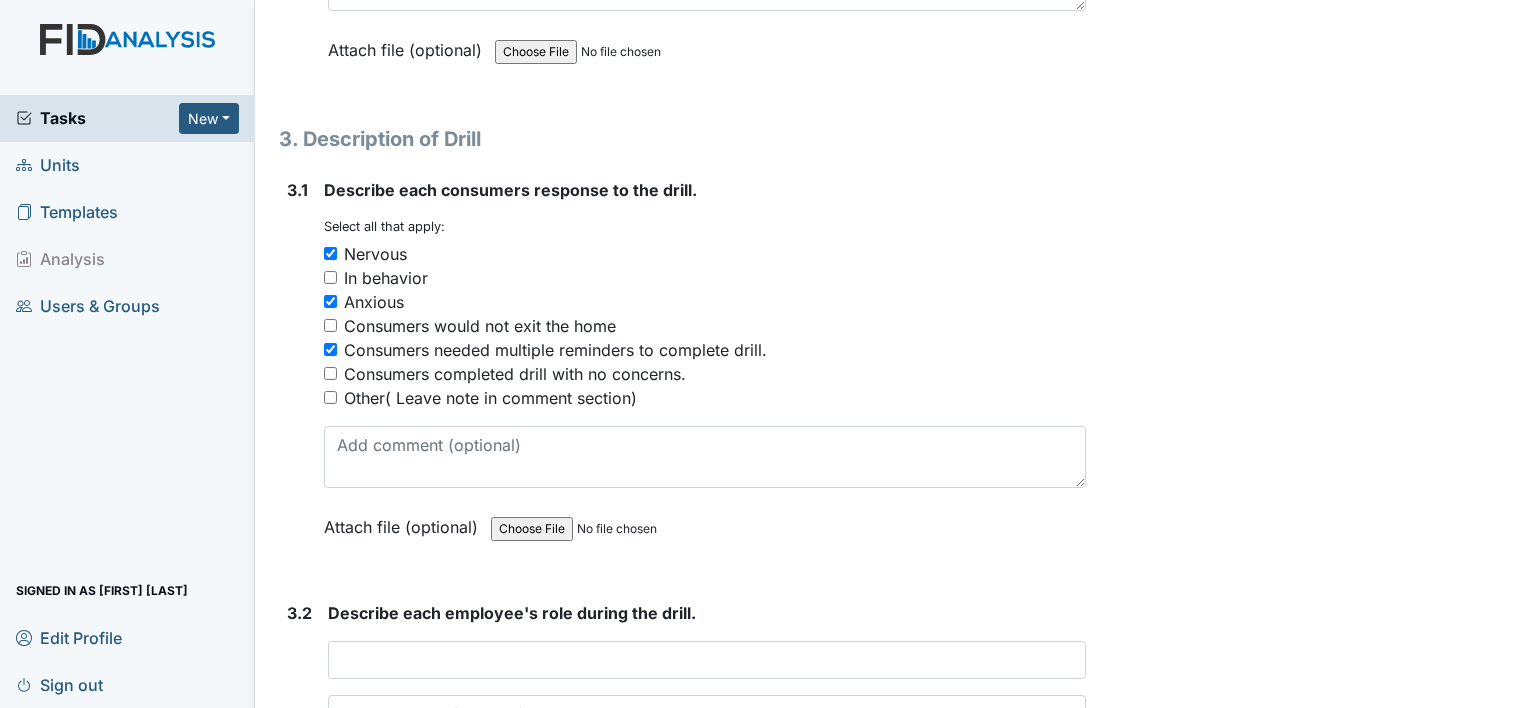 scroll, scrollTop: 2200, scrollLeft: 0, axis: vertical 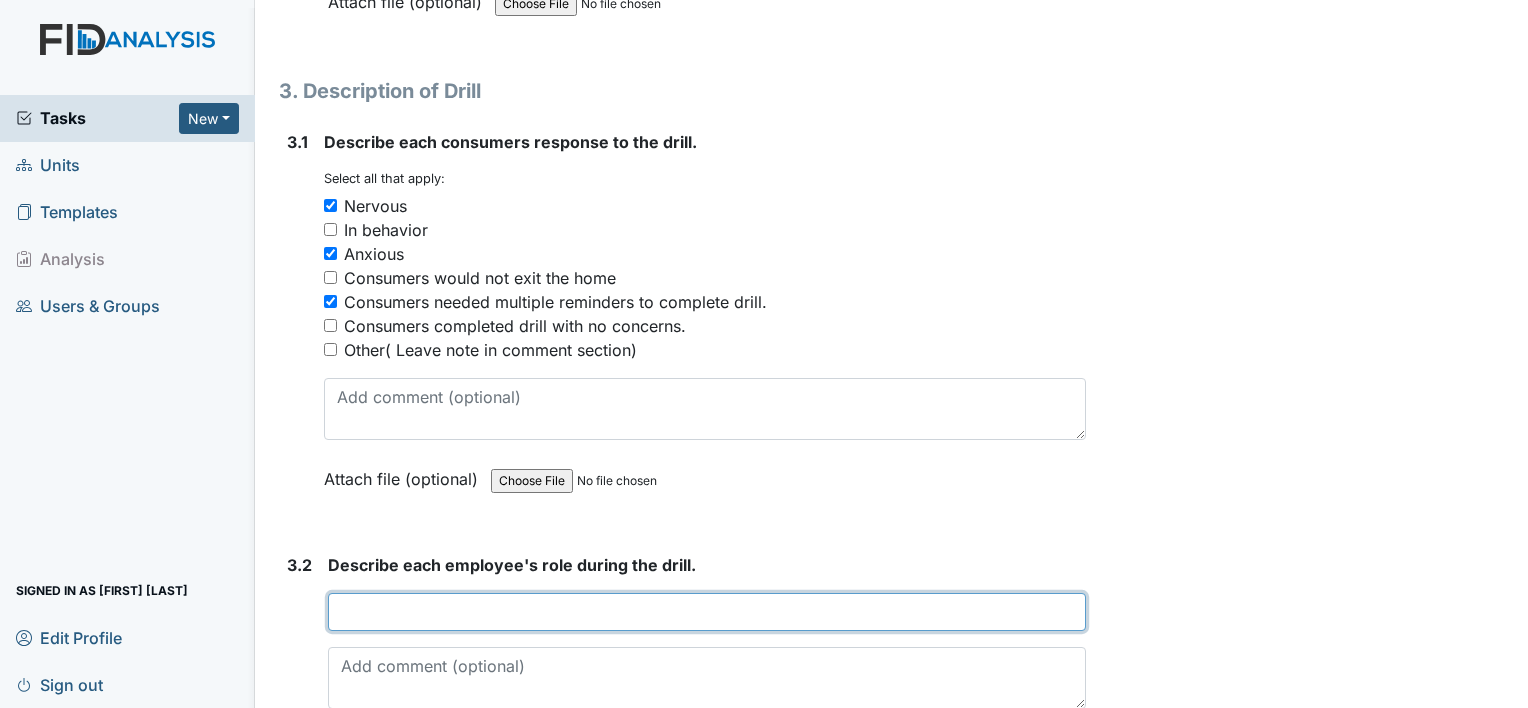 click at bounding box center [707, 612] 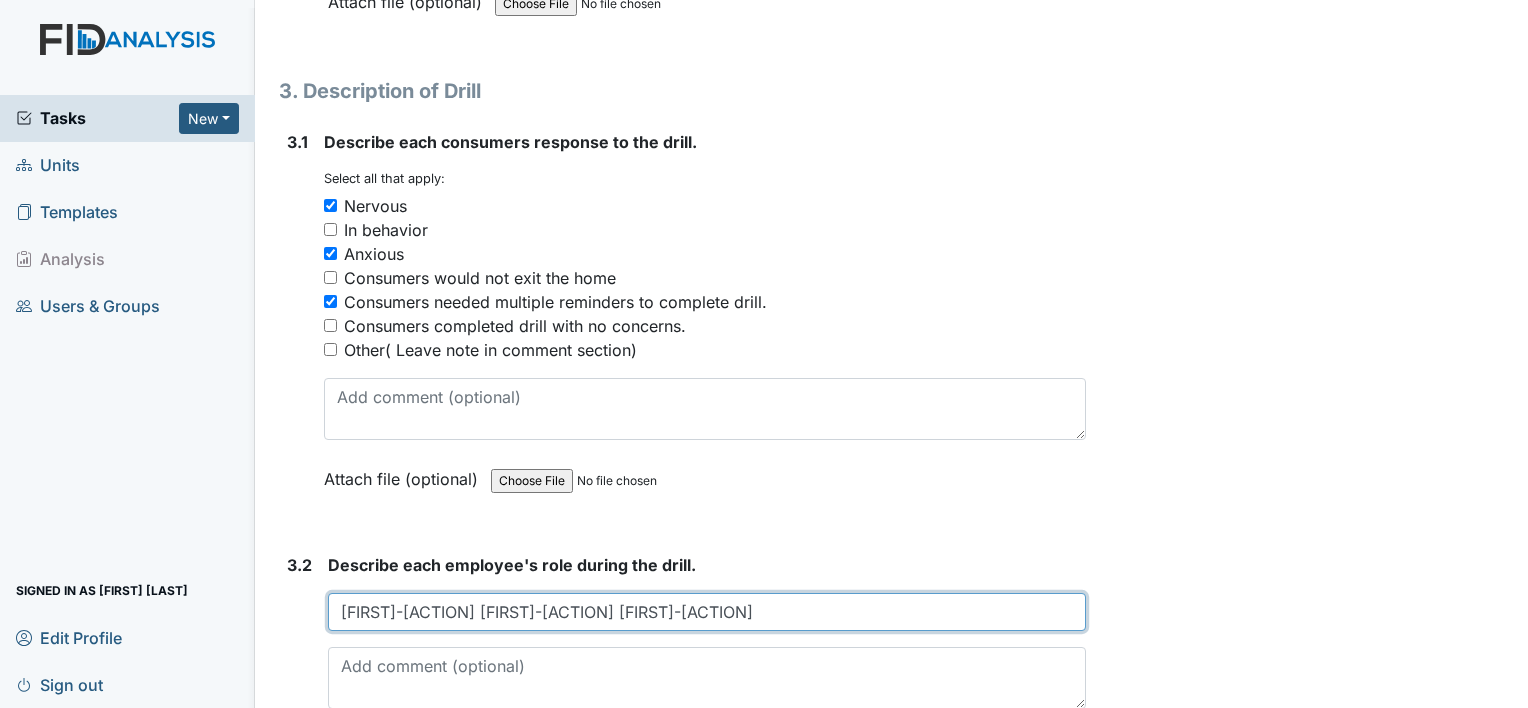 scroll, scrollTop: 0, scrollLeft: 0, axis: both 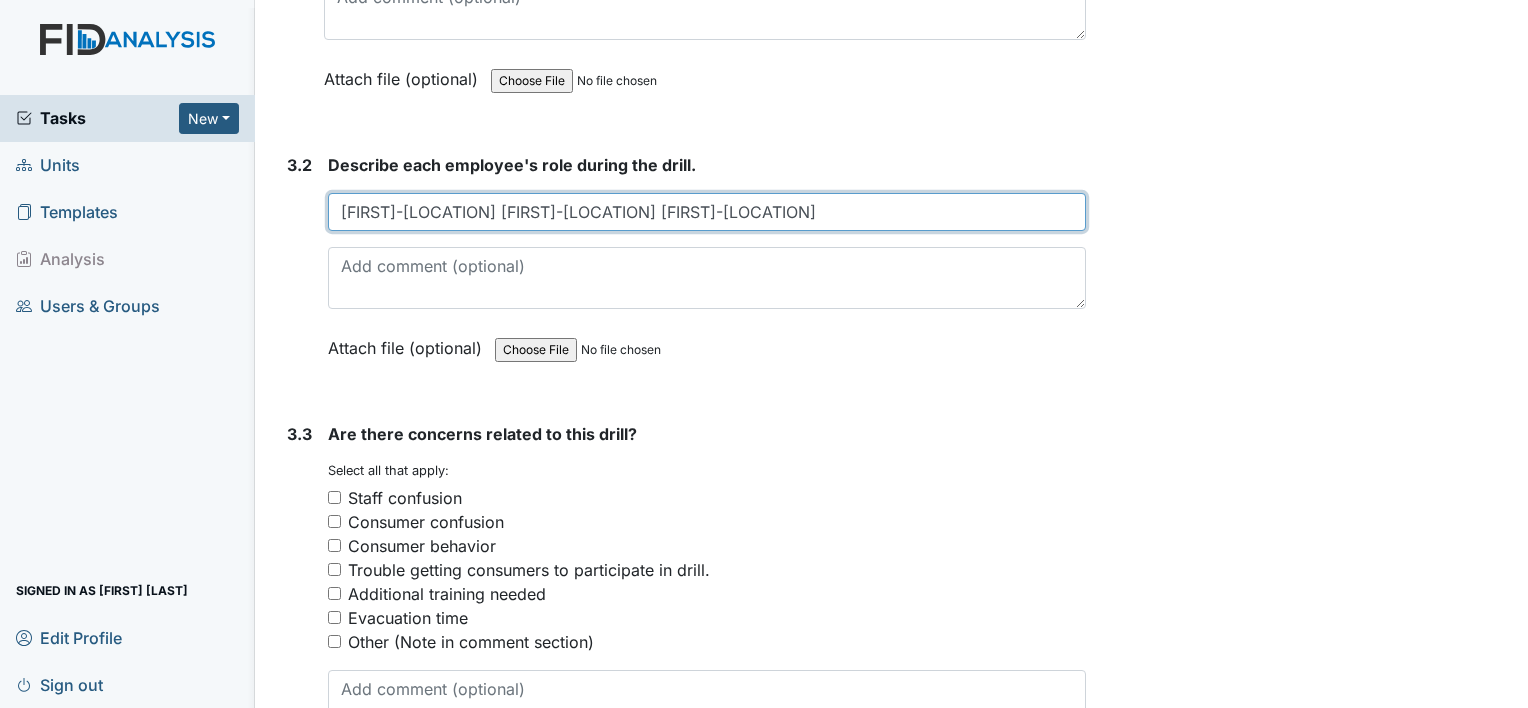 type on "[FIRST]-[LOCATION] [FIRST]-[LOCATION] [FIRST]-[LOCATION]" 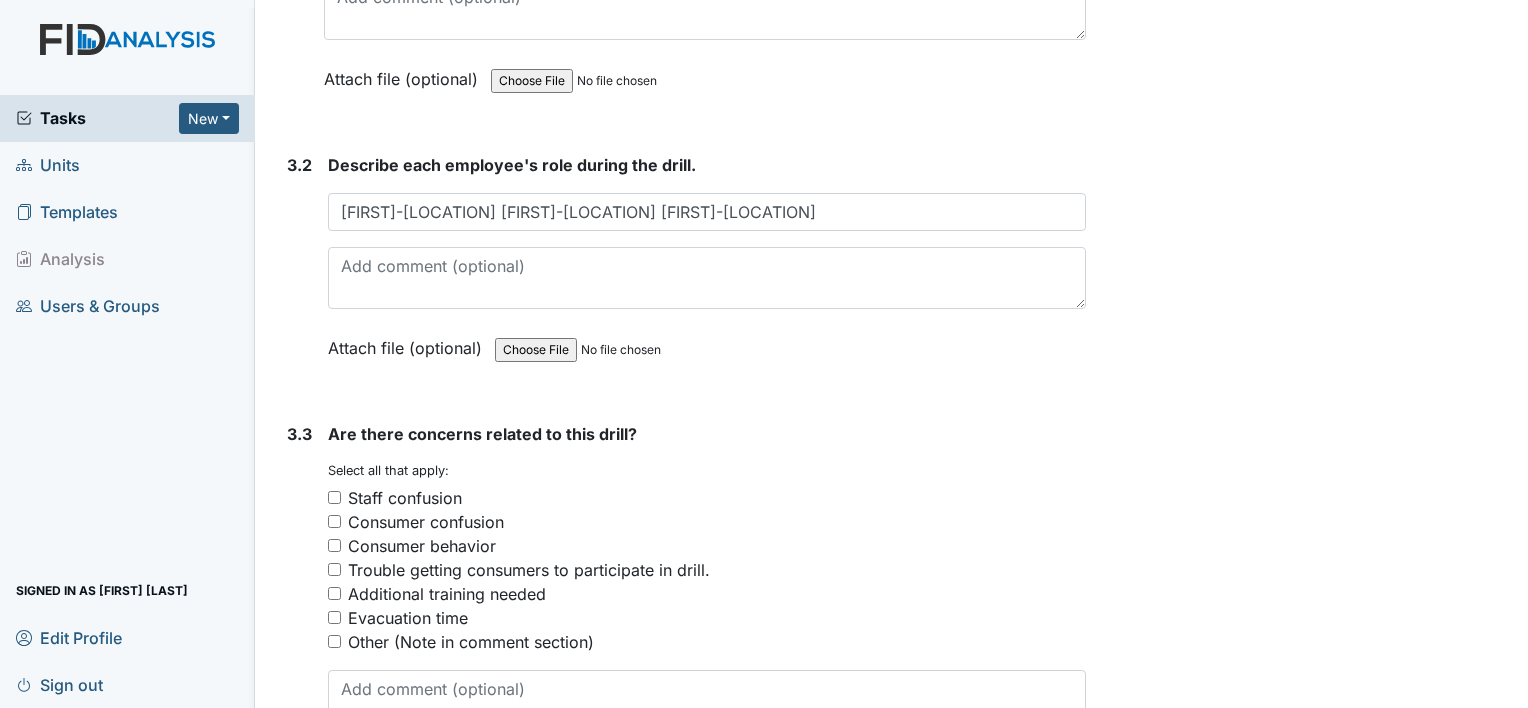 click on "Trouble getting consumers to participate in drill." at bounding box center (707, 570) 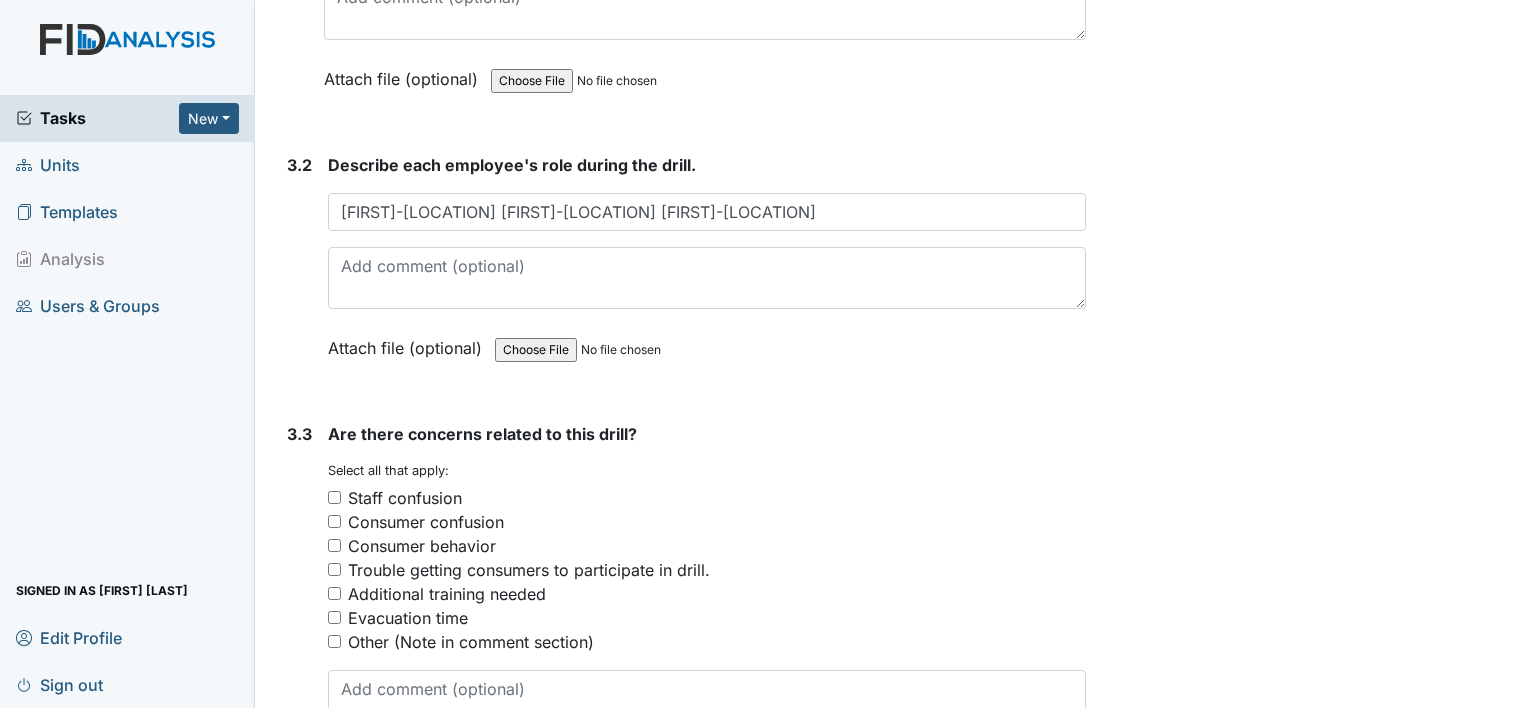 click on "Trouble getting consumers to participate in drill." at bounding box center [334, 569] 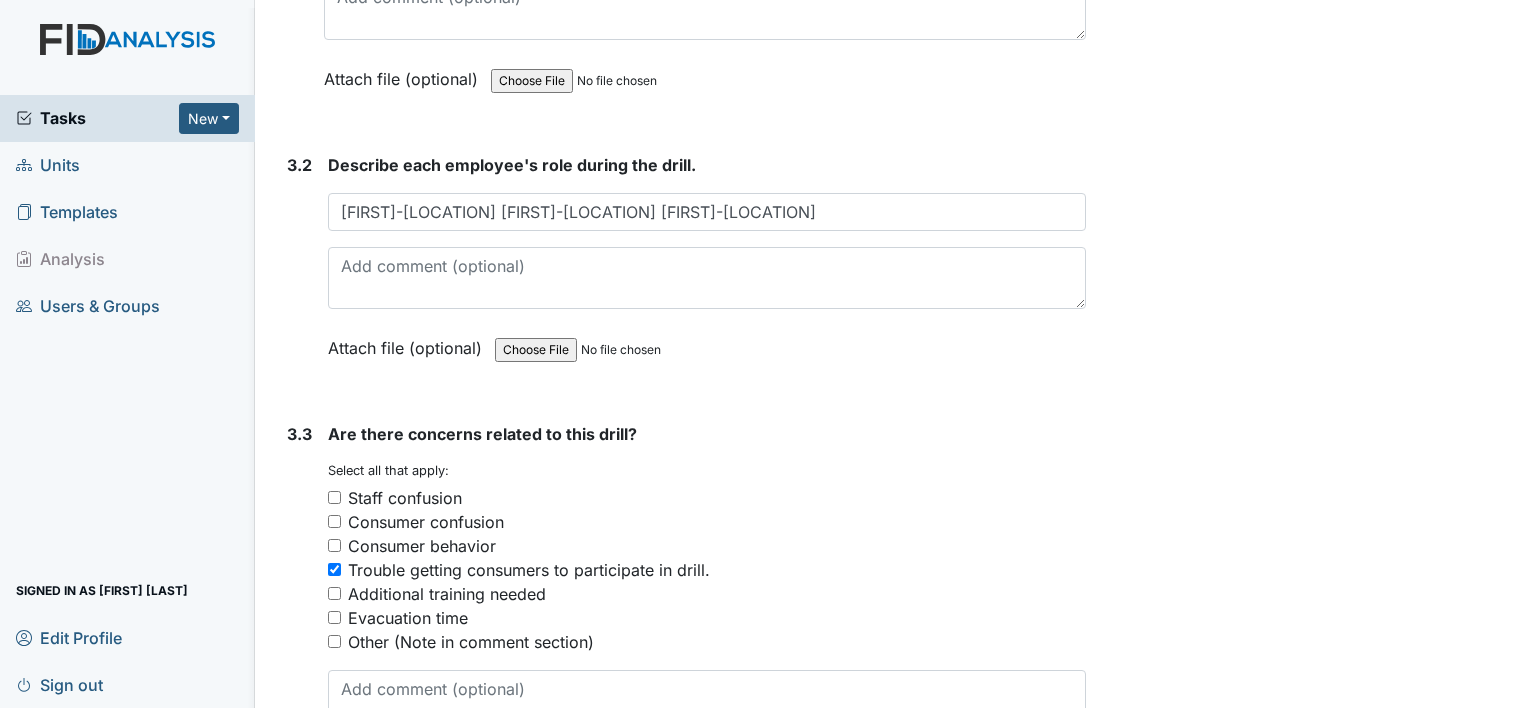 click on "Trouble getting consumers to participate in drill." at bounding box center [334, 569] 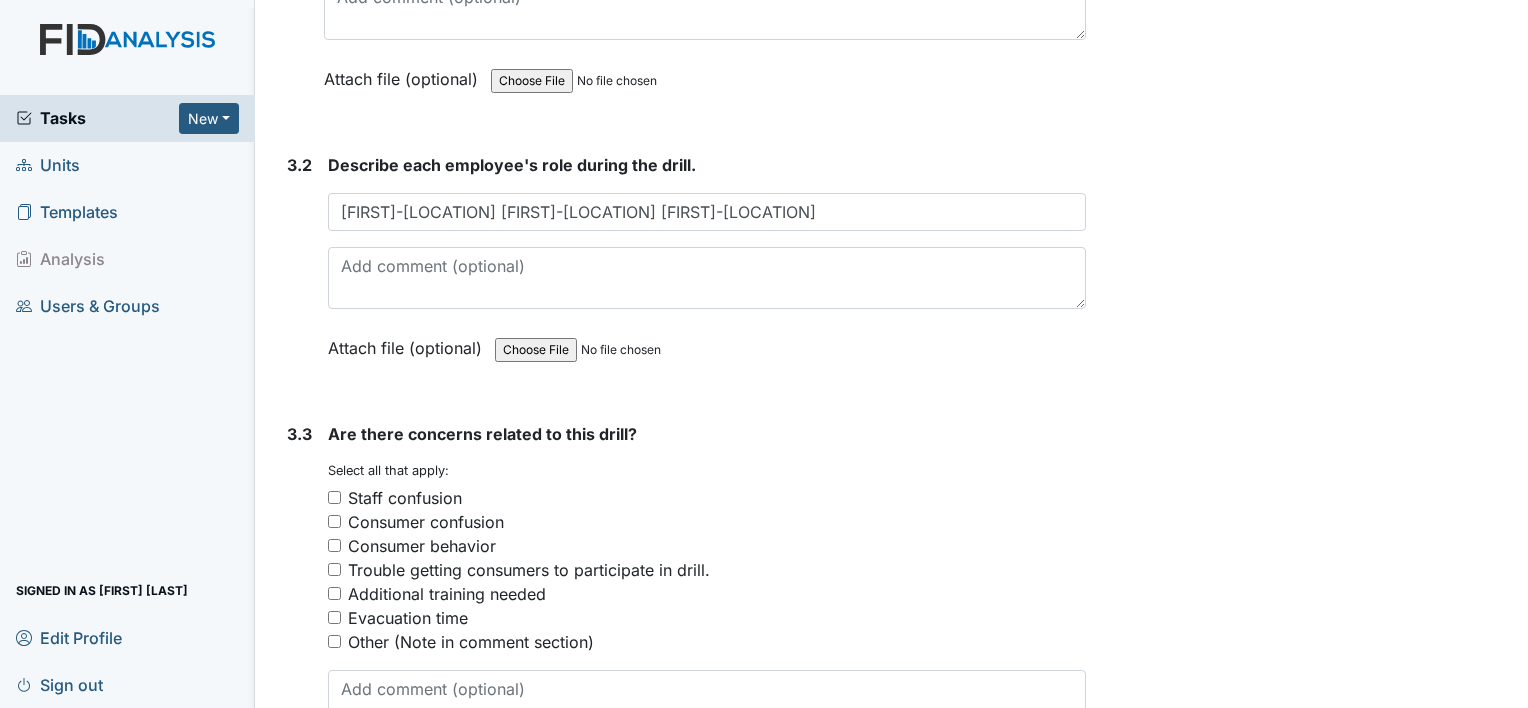 click on "Trouble getting consumers to participate in drill." at bounding box center (334, 569) 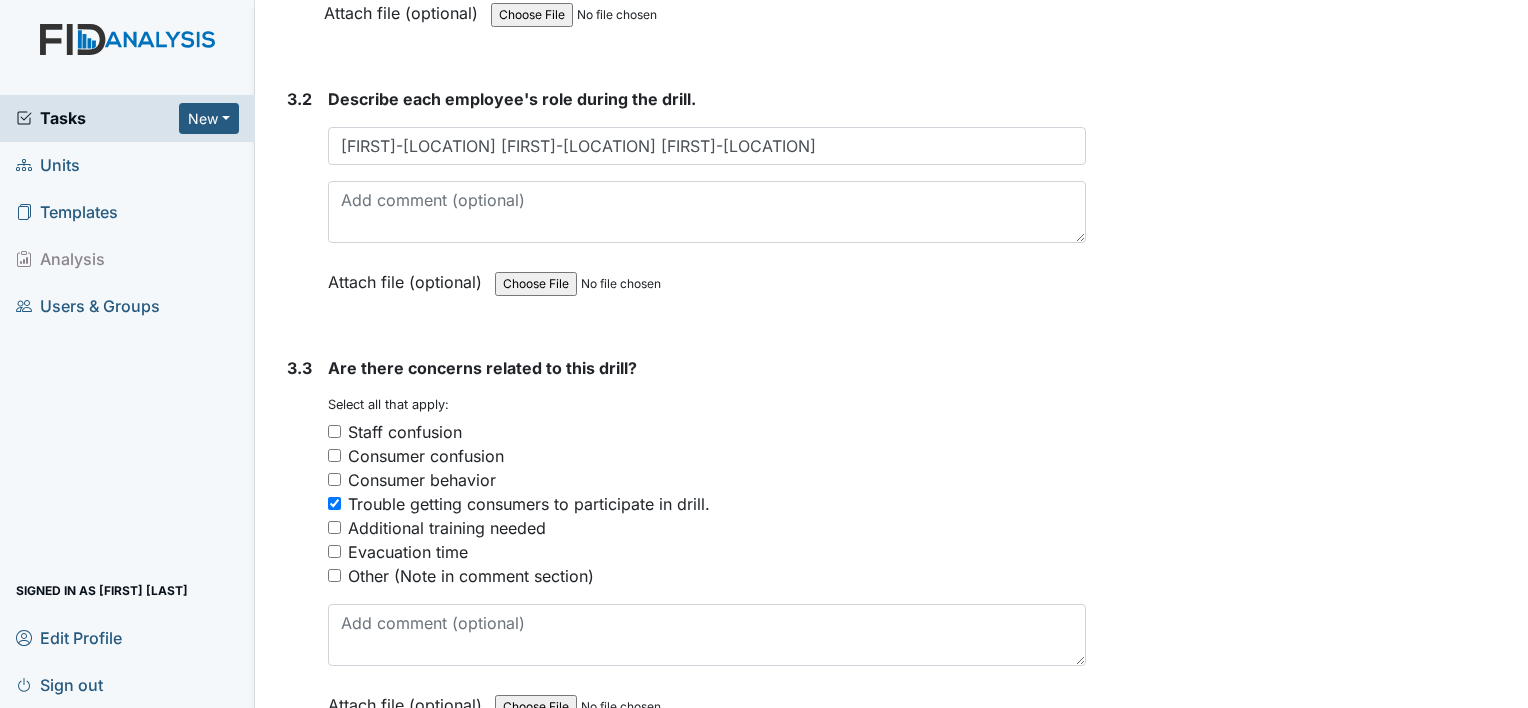 scroll, scrollTop: 2700, scrollLeft: 0, axis: vertical 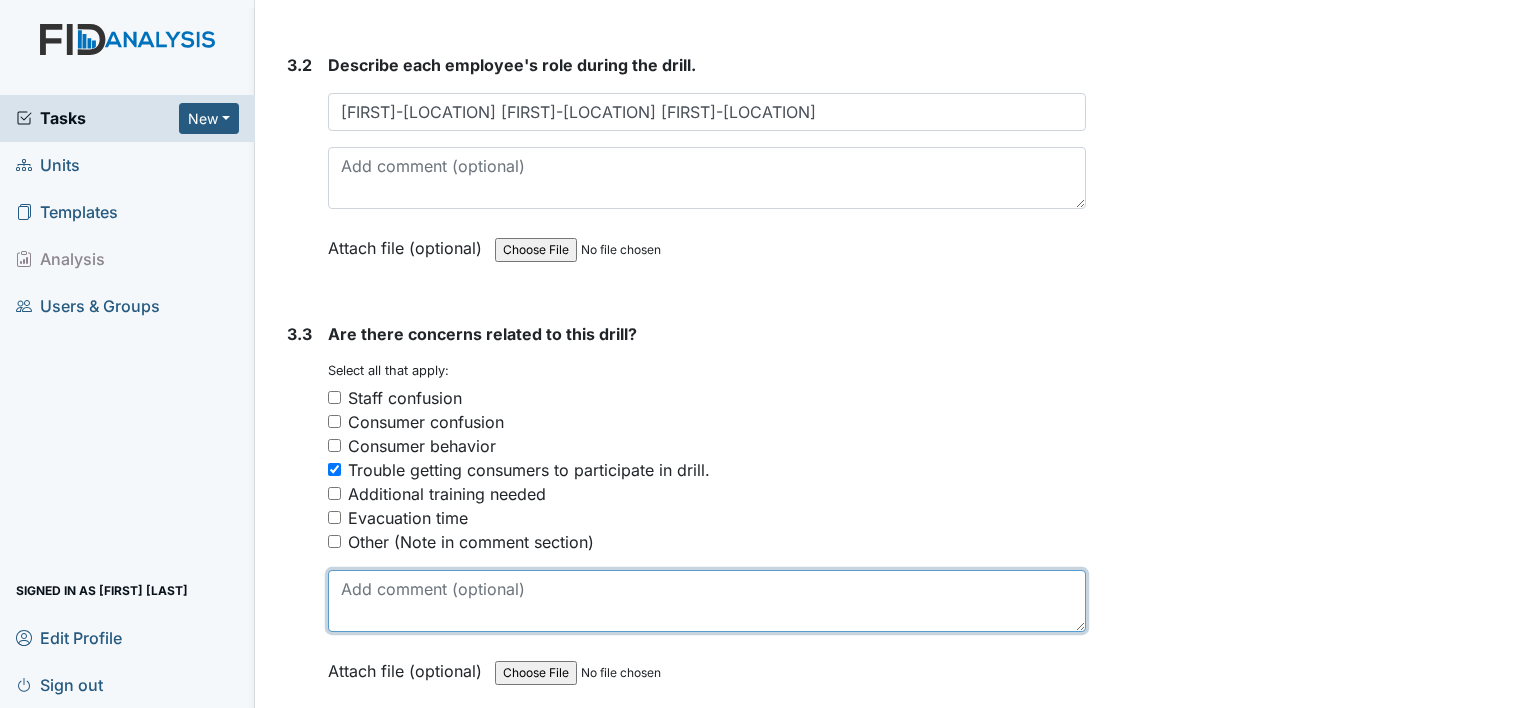 click at bounding box center [707, 601] 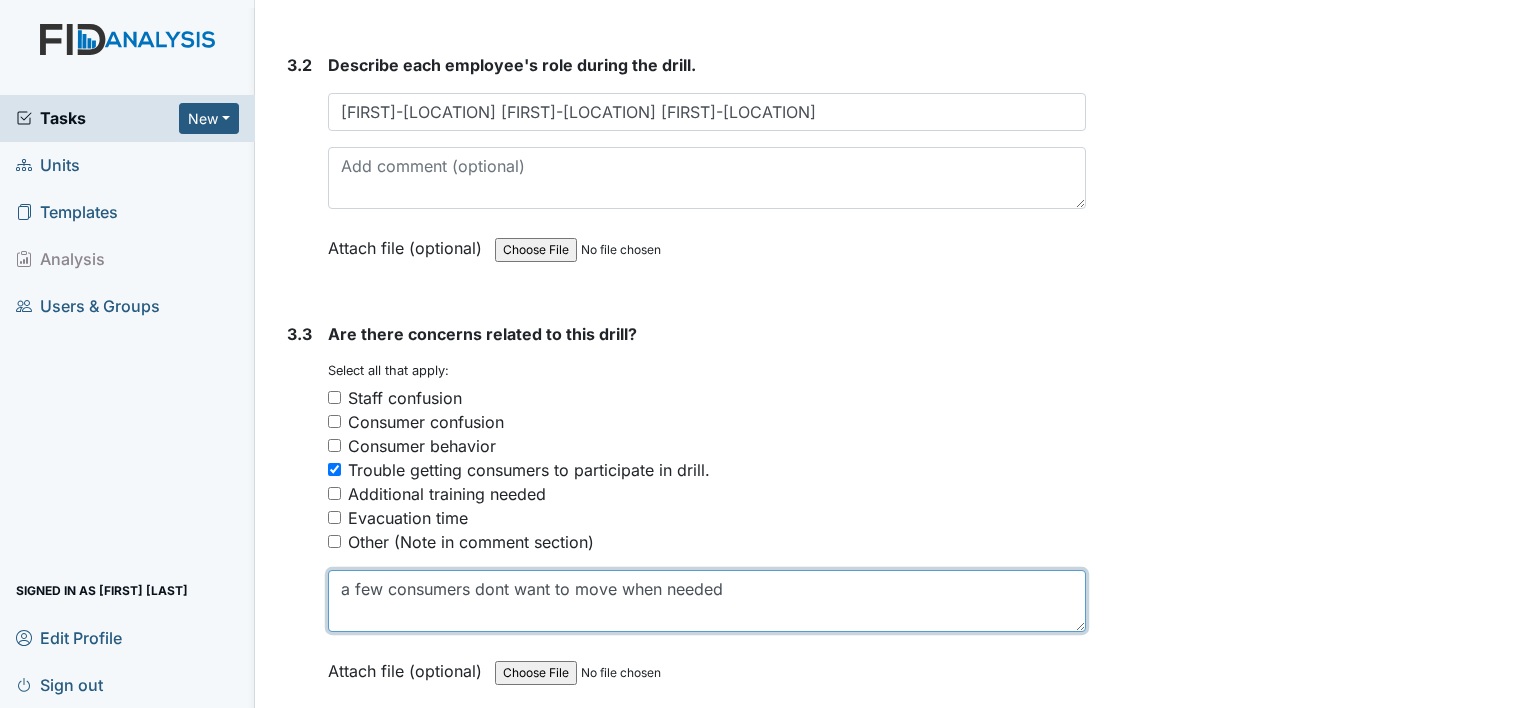 type on "a few consumers dont want to move when needed" 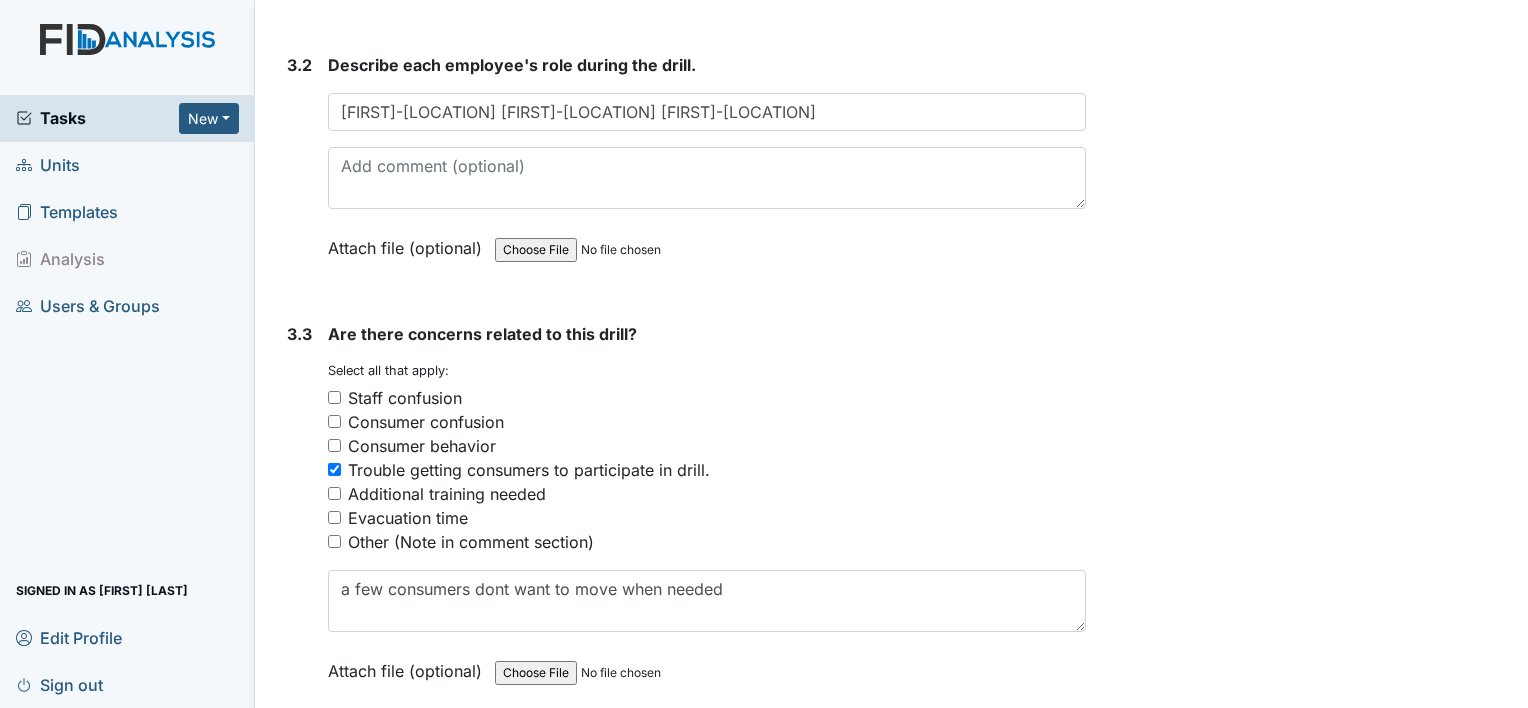 click on "Evacuation time" at bounding box center (408, 518) 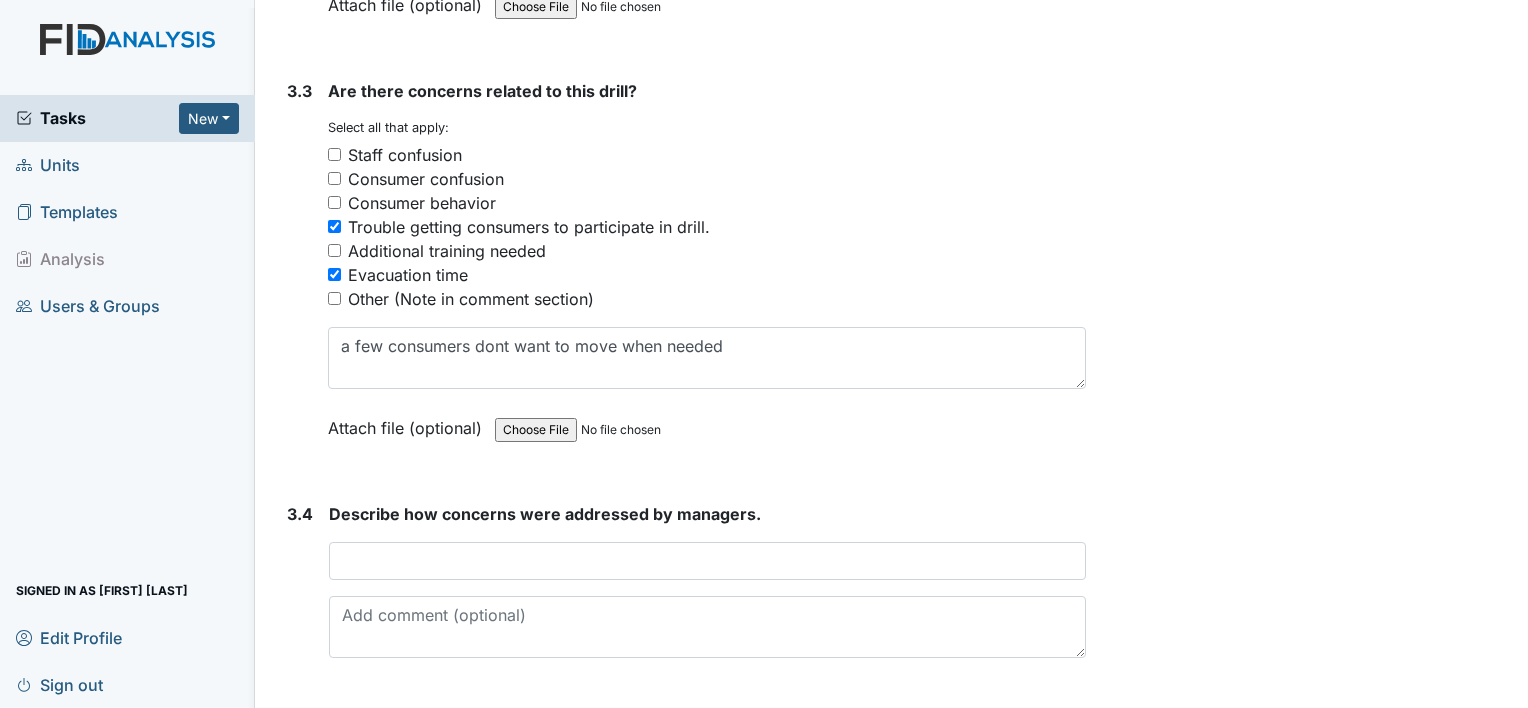 scroll, scrollTop: 3000, scrollLeft: 0, axis: vertical 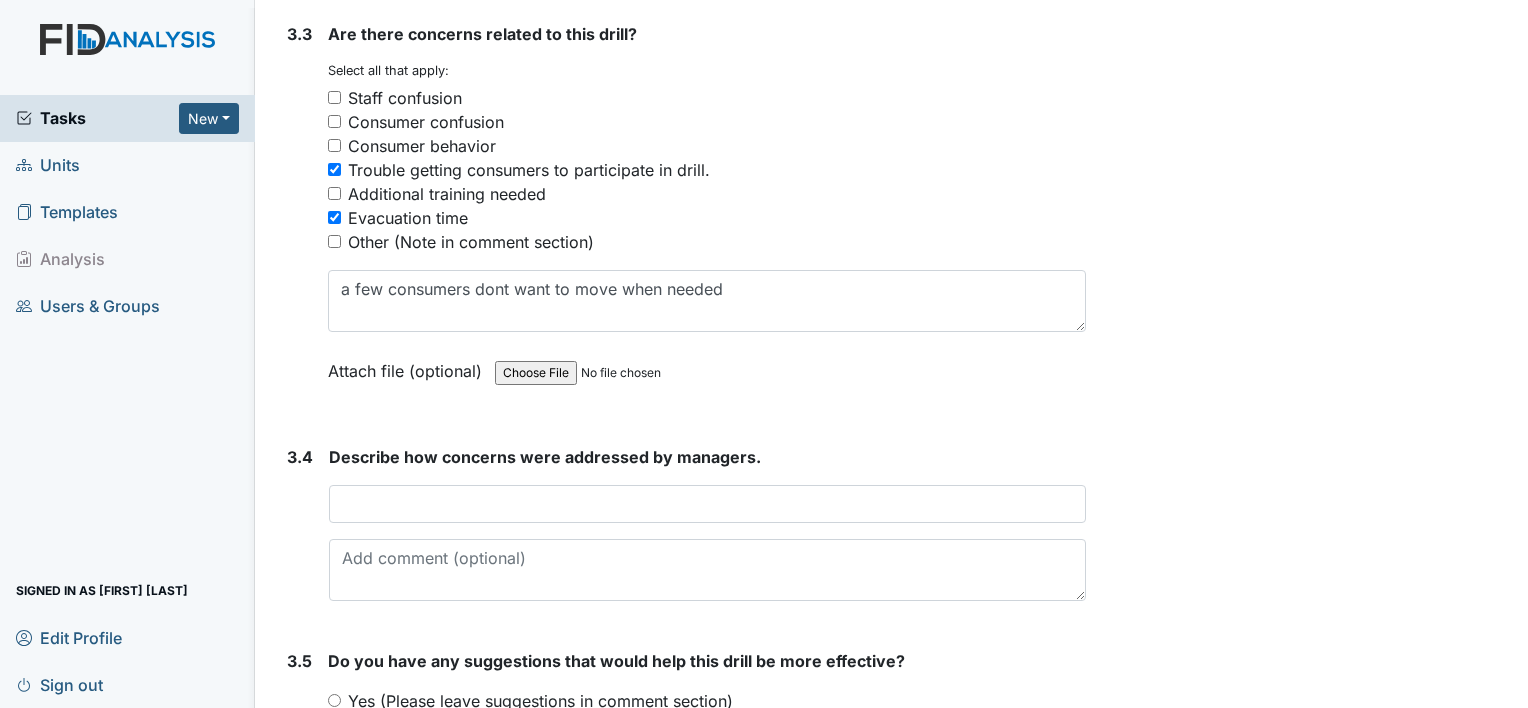 click on "Describe how concerns were addressed by managers.
This field is required." at bounding box center [707, 523] 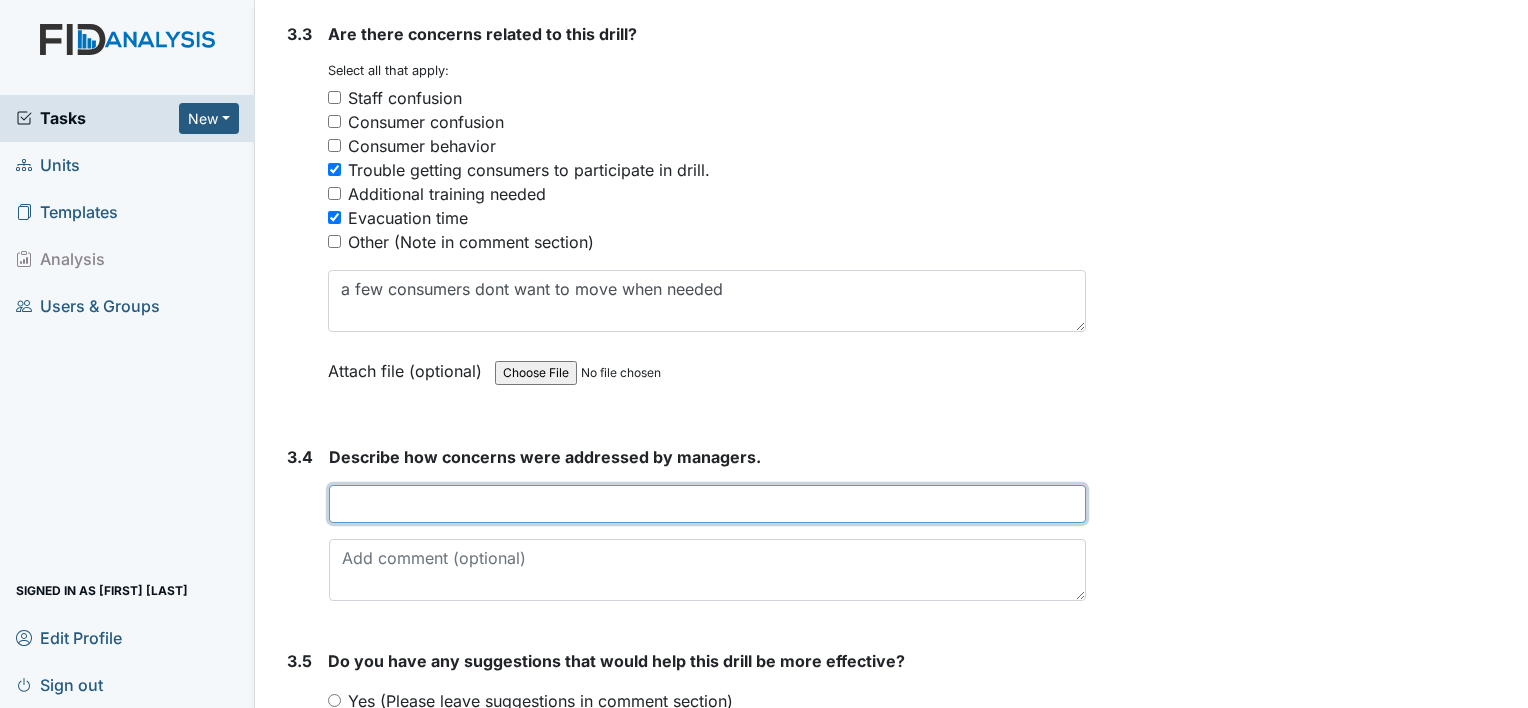 click at bounding box center [707, 504] 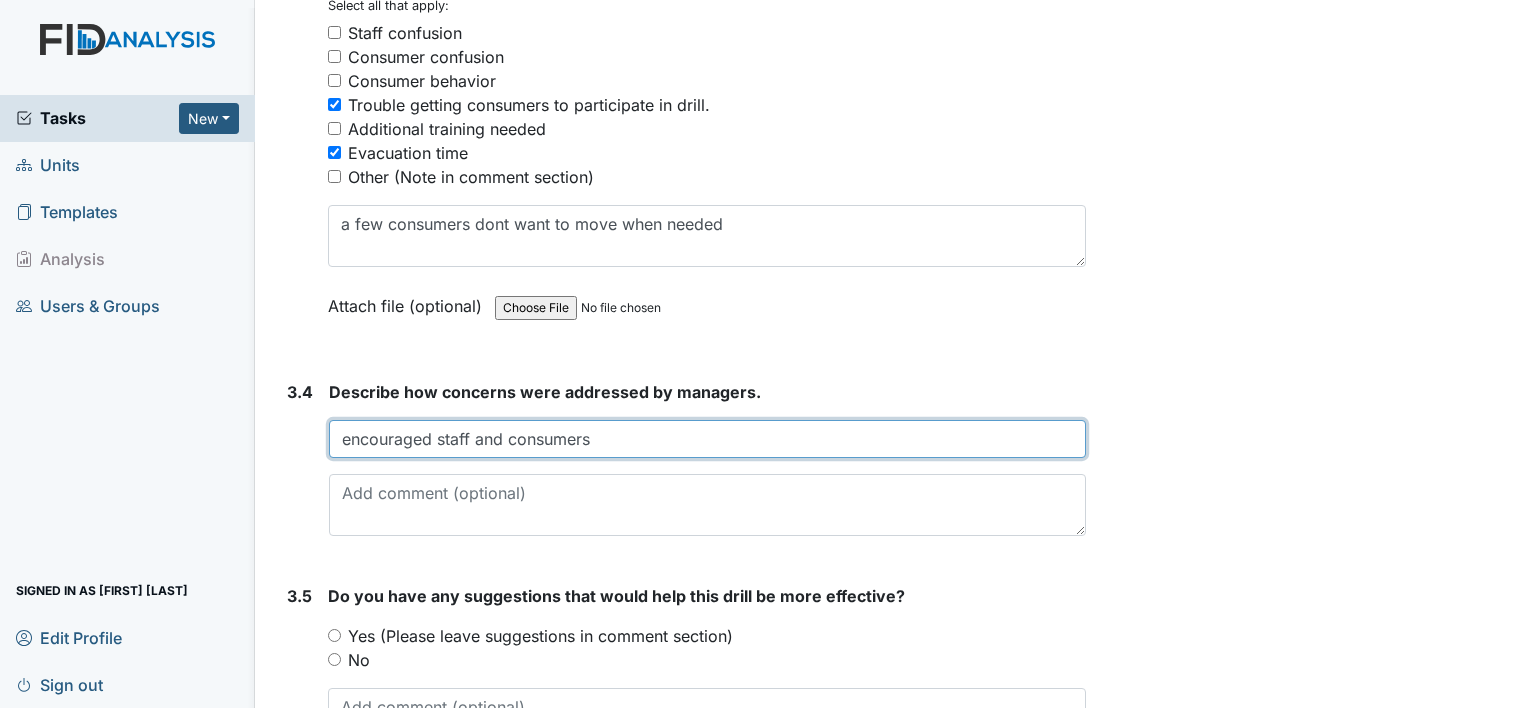 scroll, scrollTop: 3100, scrollLeft: 0, axis: vertical 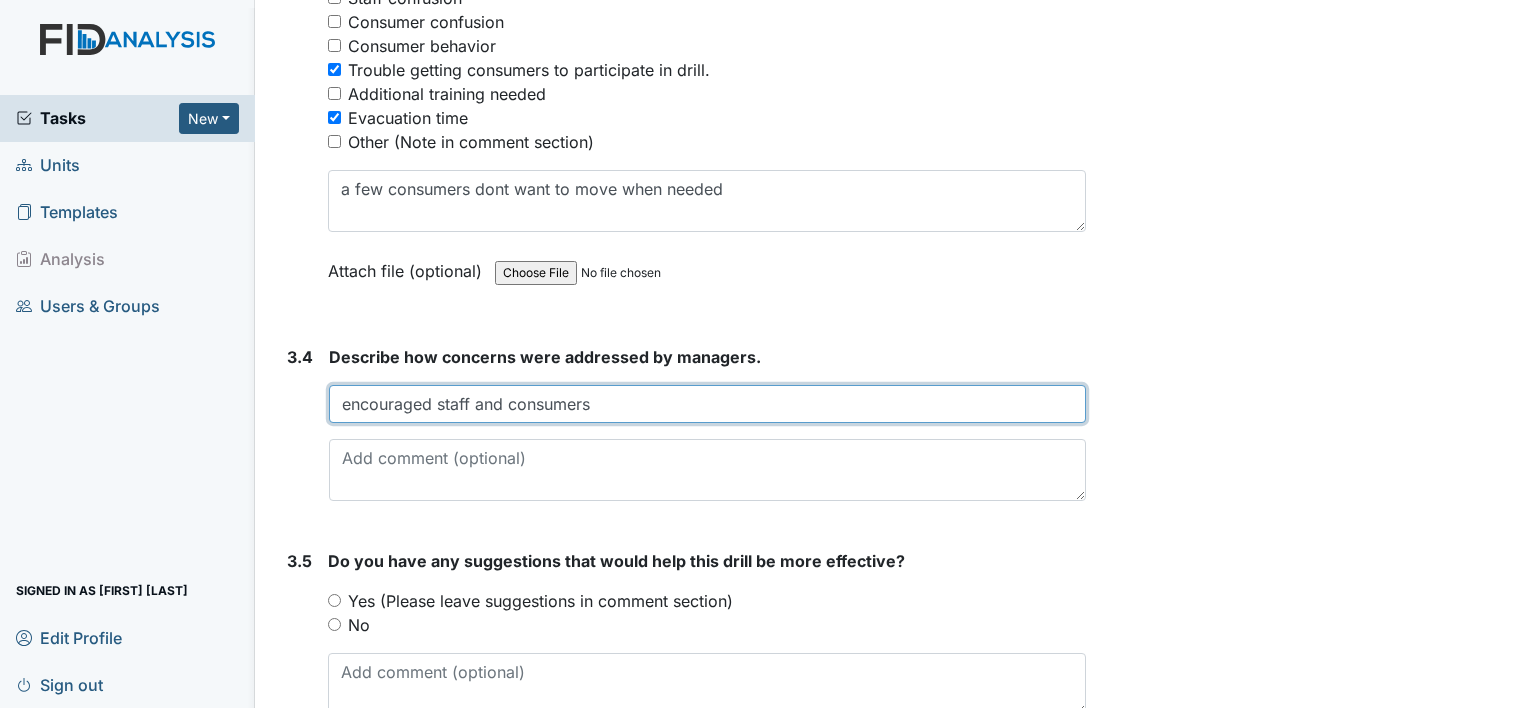 type on "encouraged staff and consumers" 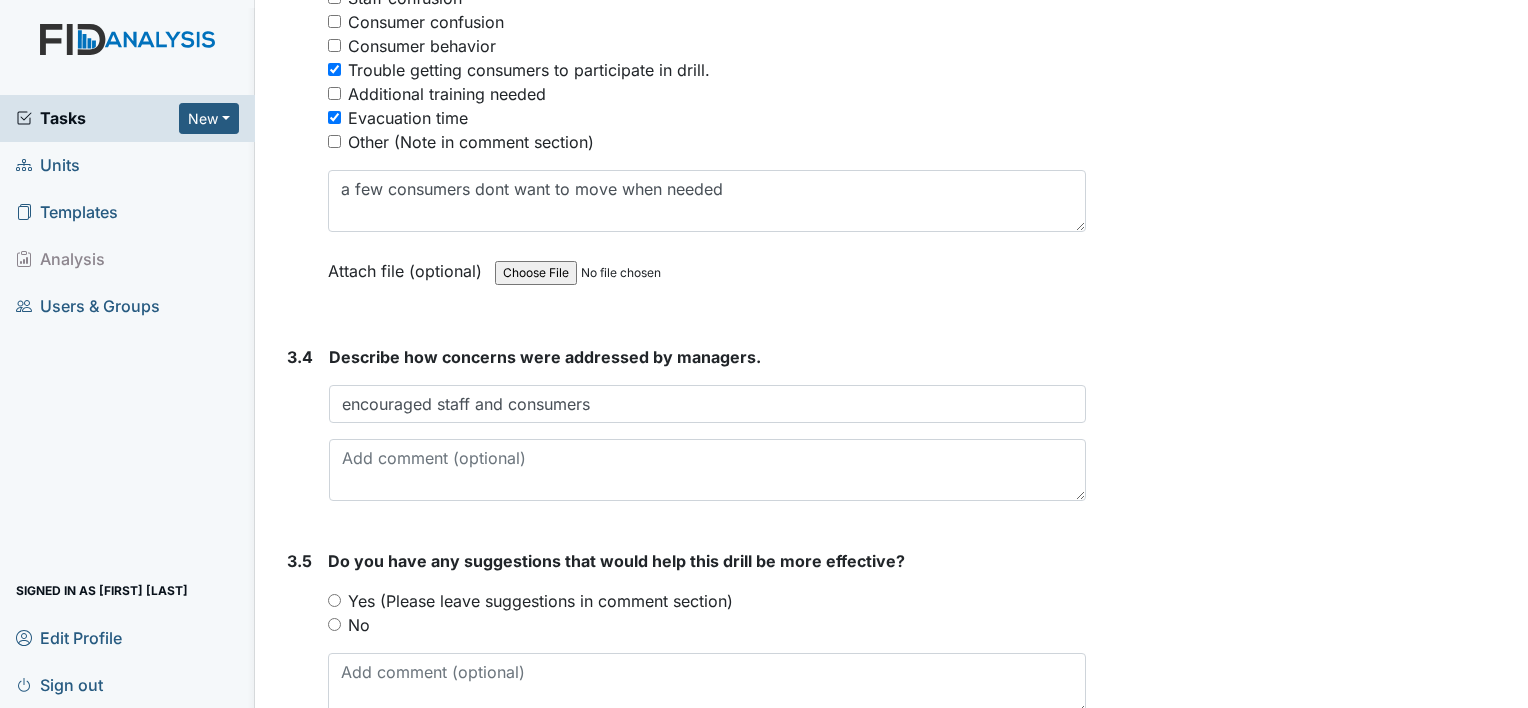 click on "No" at bounding box center (359, 625) 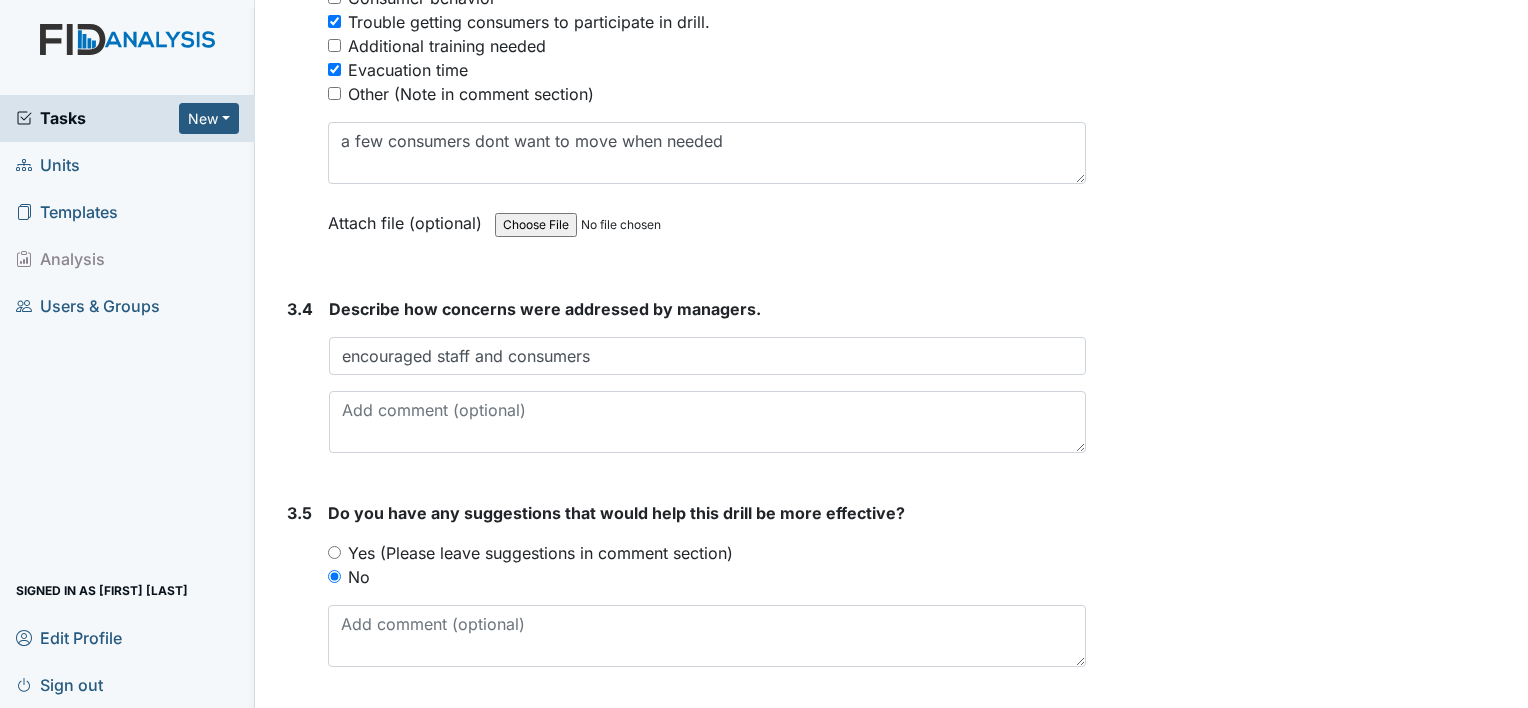scroll, scrollTop: 3174, scrollLeft: 0, axis: vertical 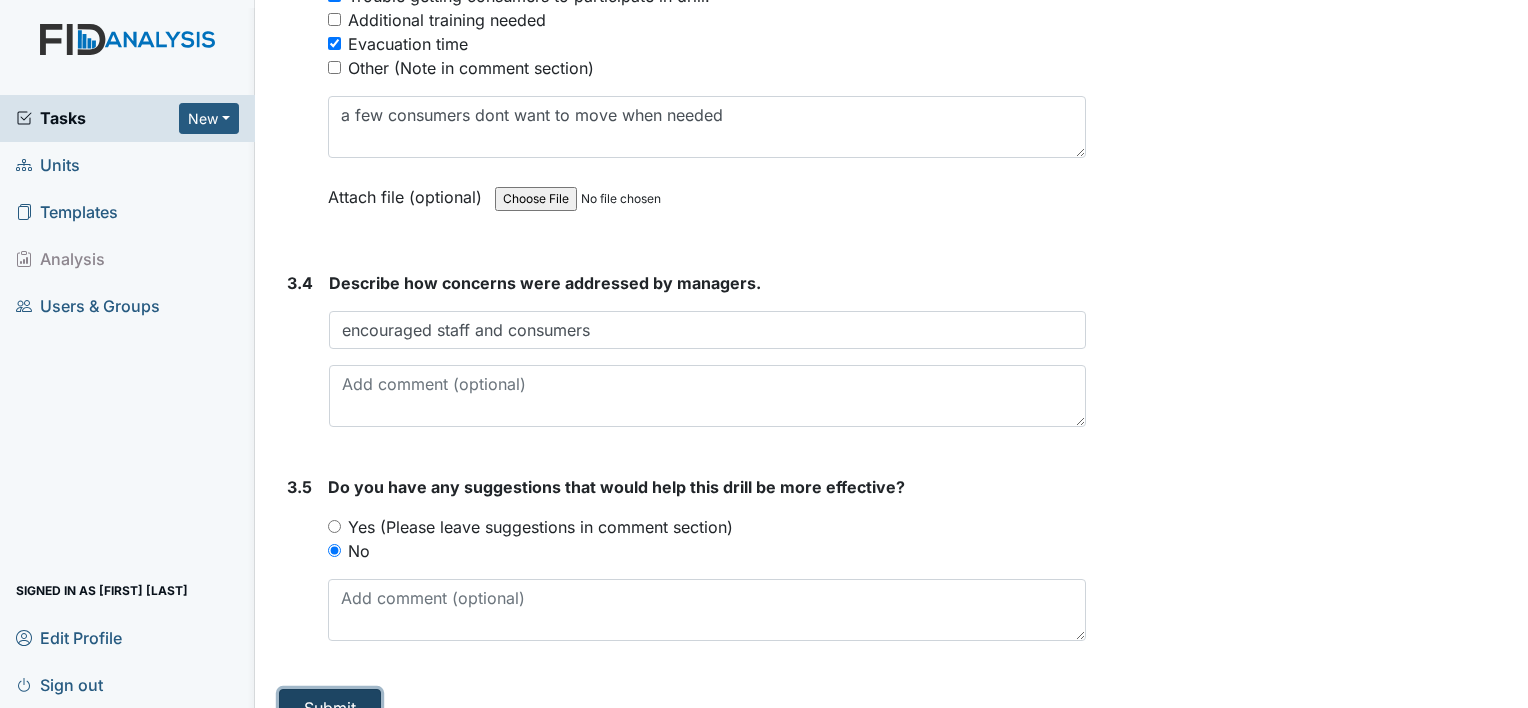 click on "Submit" at bounding box center [330, 708] 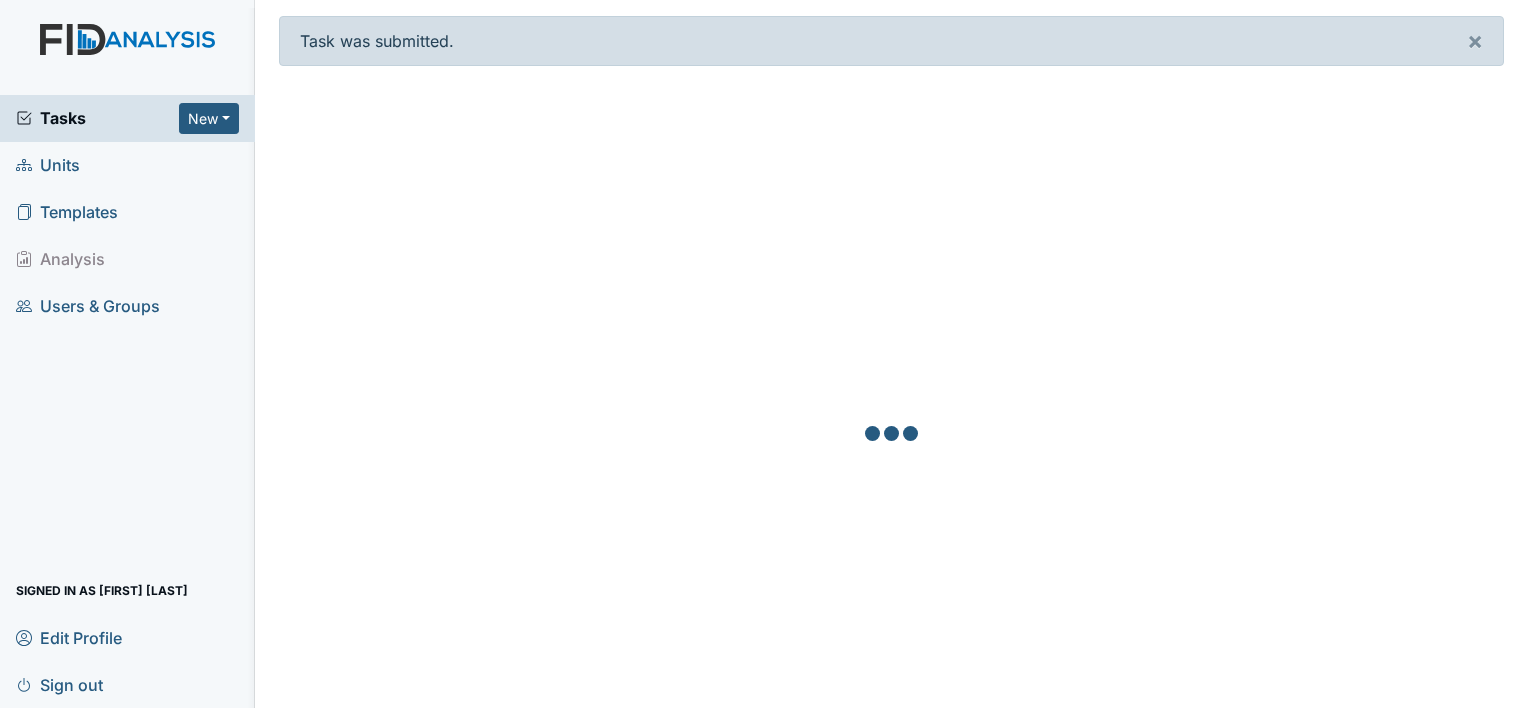 scroll, scrollTop: 0, scrollLeft: 0, axis: both 